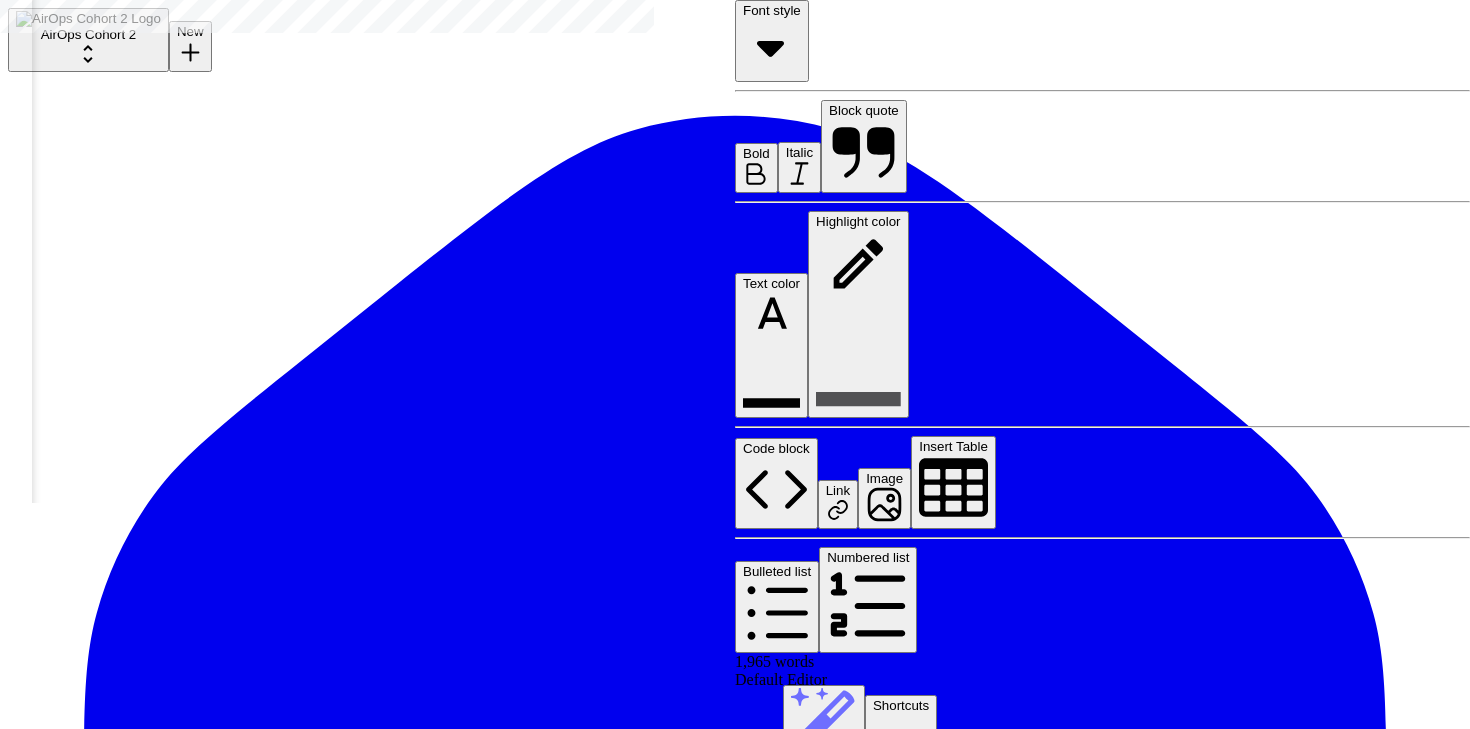 scroll, scrollTop: 0, scrollLeft: 0, axis: both 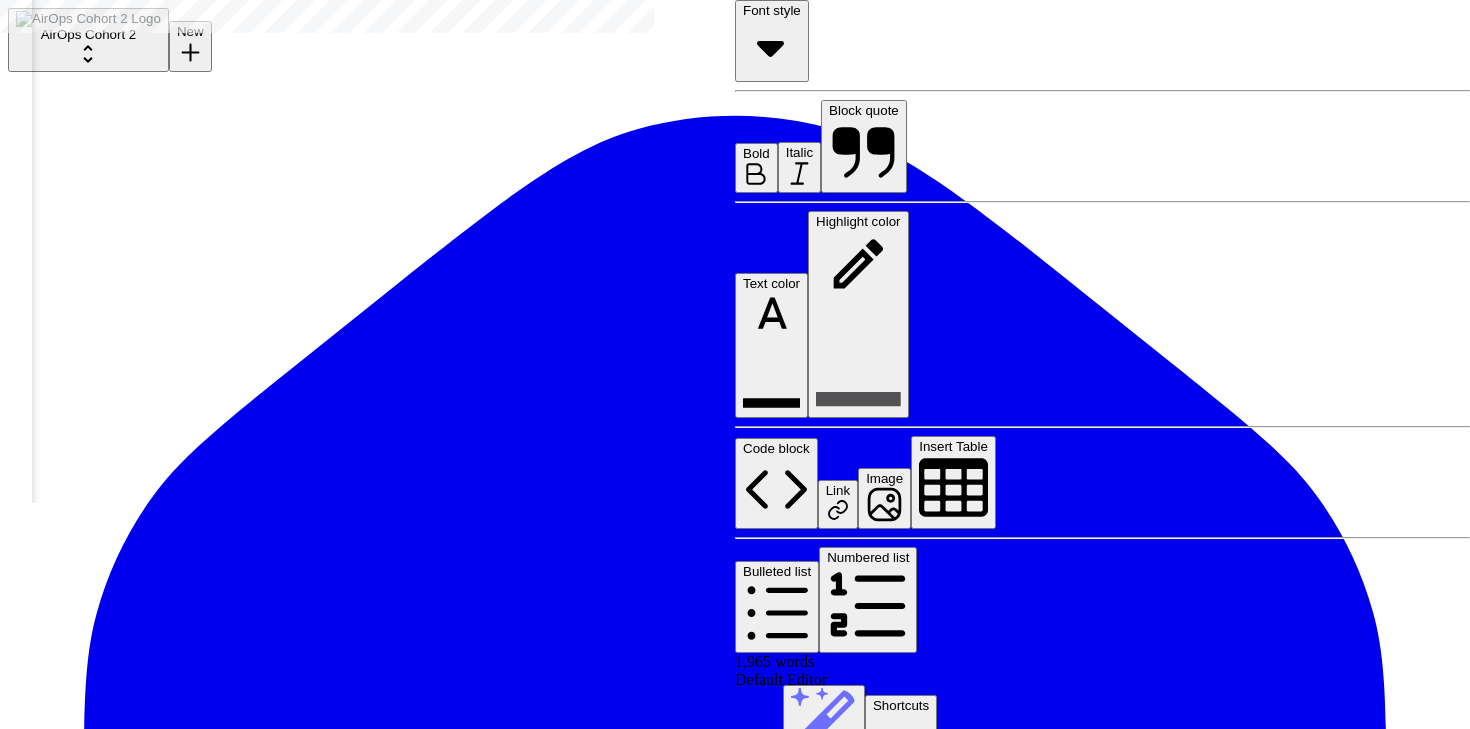 click 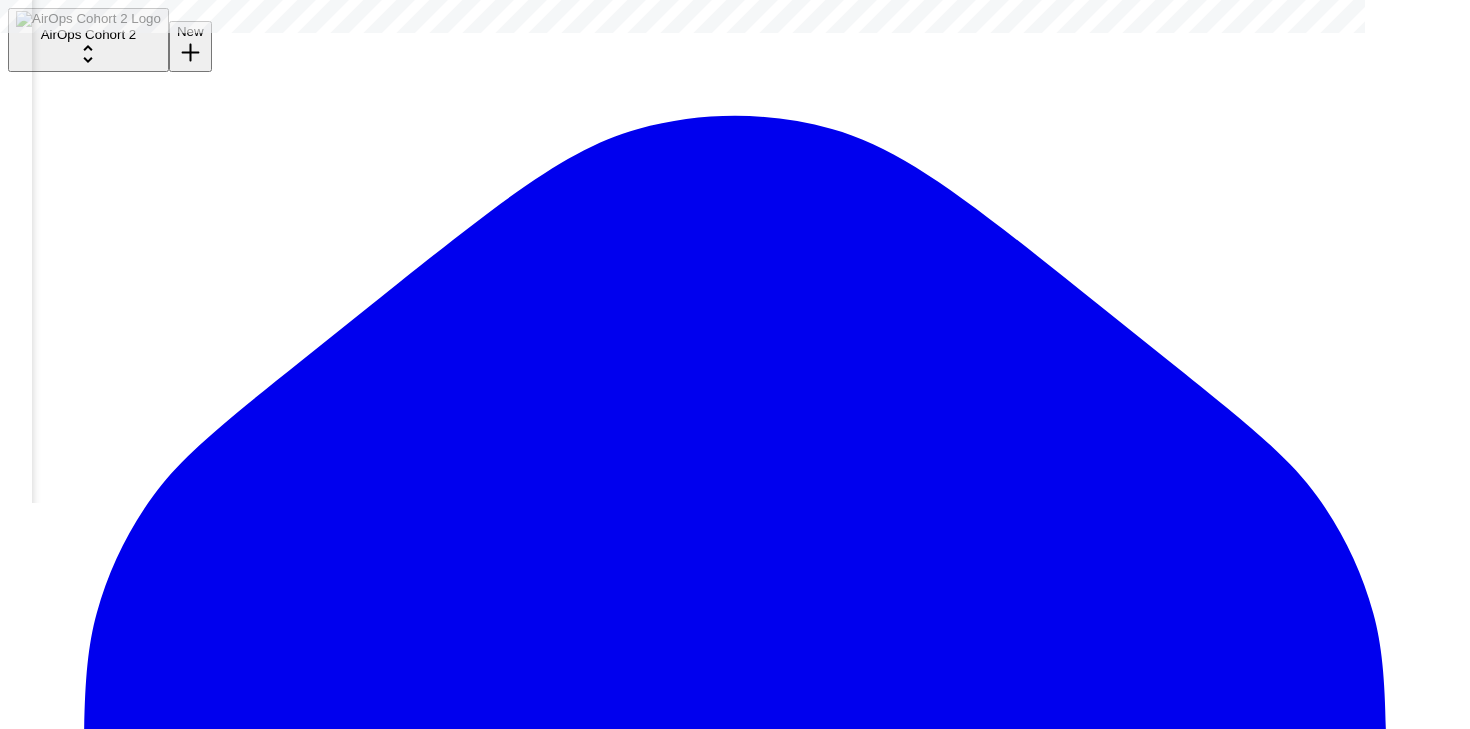 scroll, scrollTop: 0, scrollLeft: 332, axis: horizontal 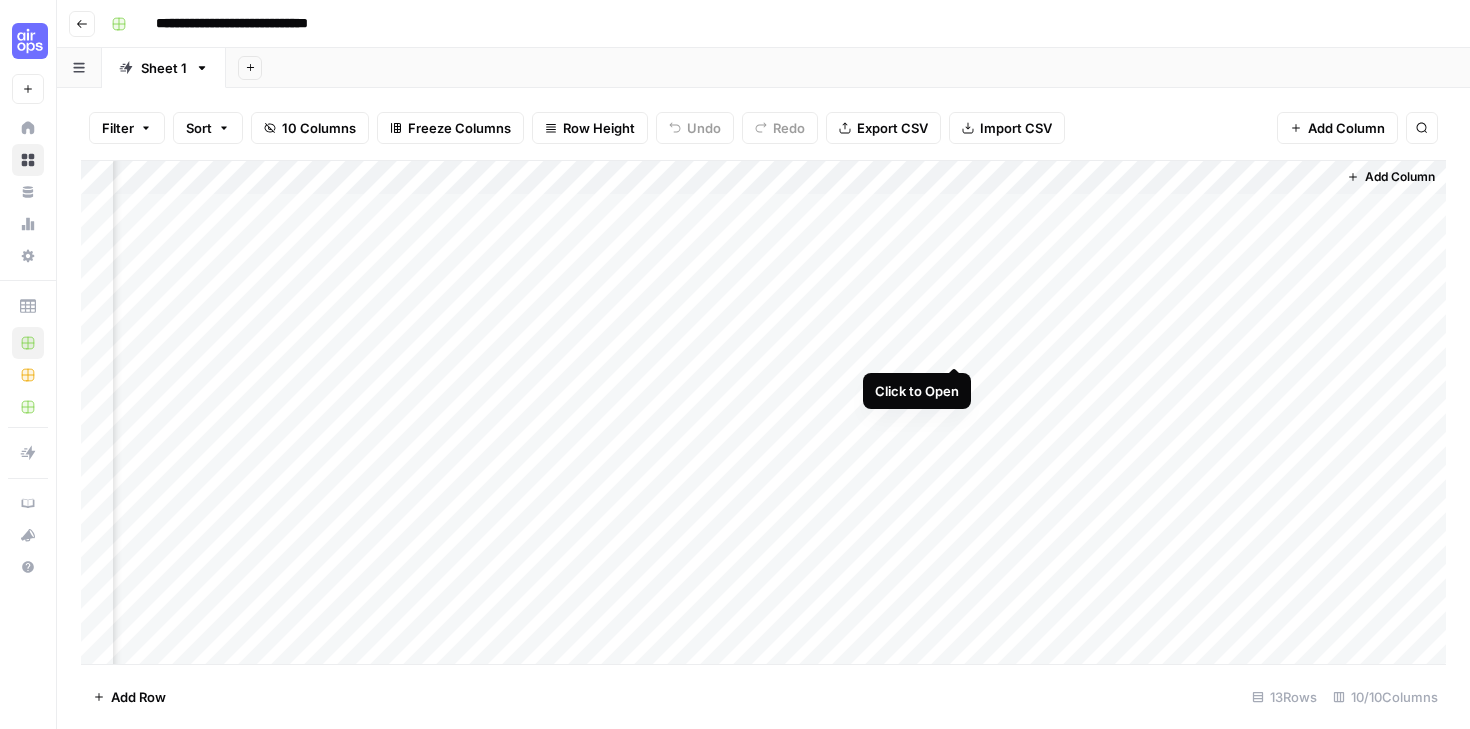 click on "Add Column" at bounding box center (763, 412) 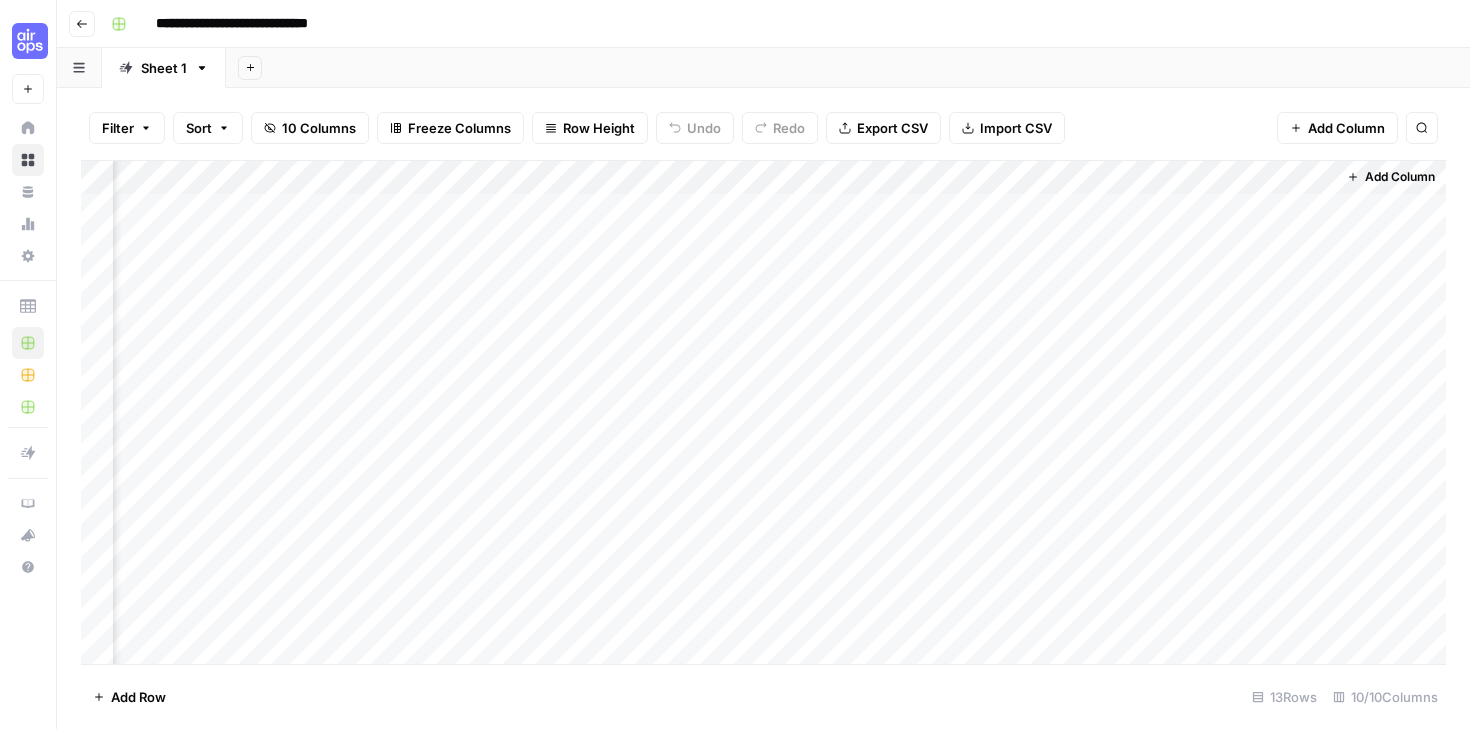 scroll, scrollTop: 0, scrollLeft: 679, axis: horizontal 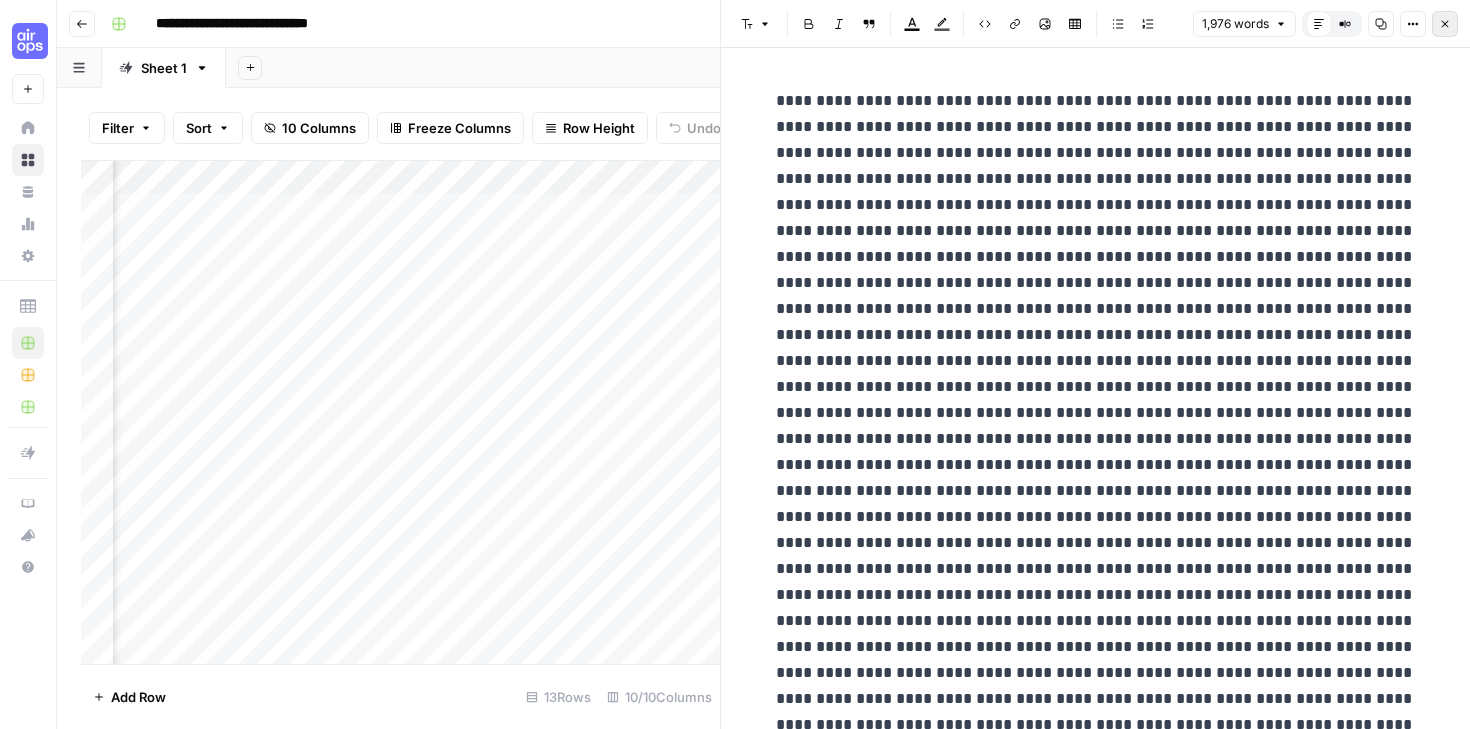click 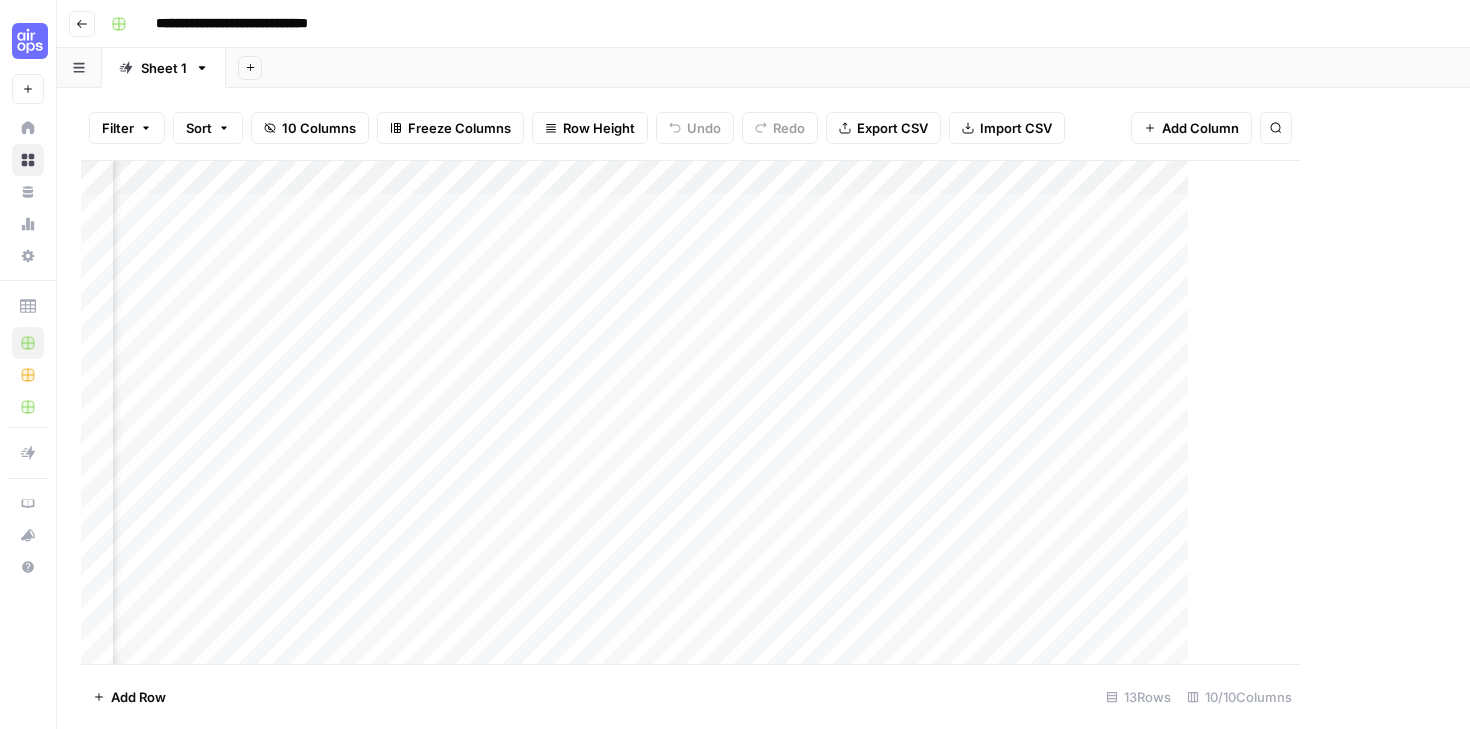 scroll, scrollTop: 0, scrollLeft: 668, axis: horizontal 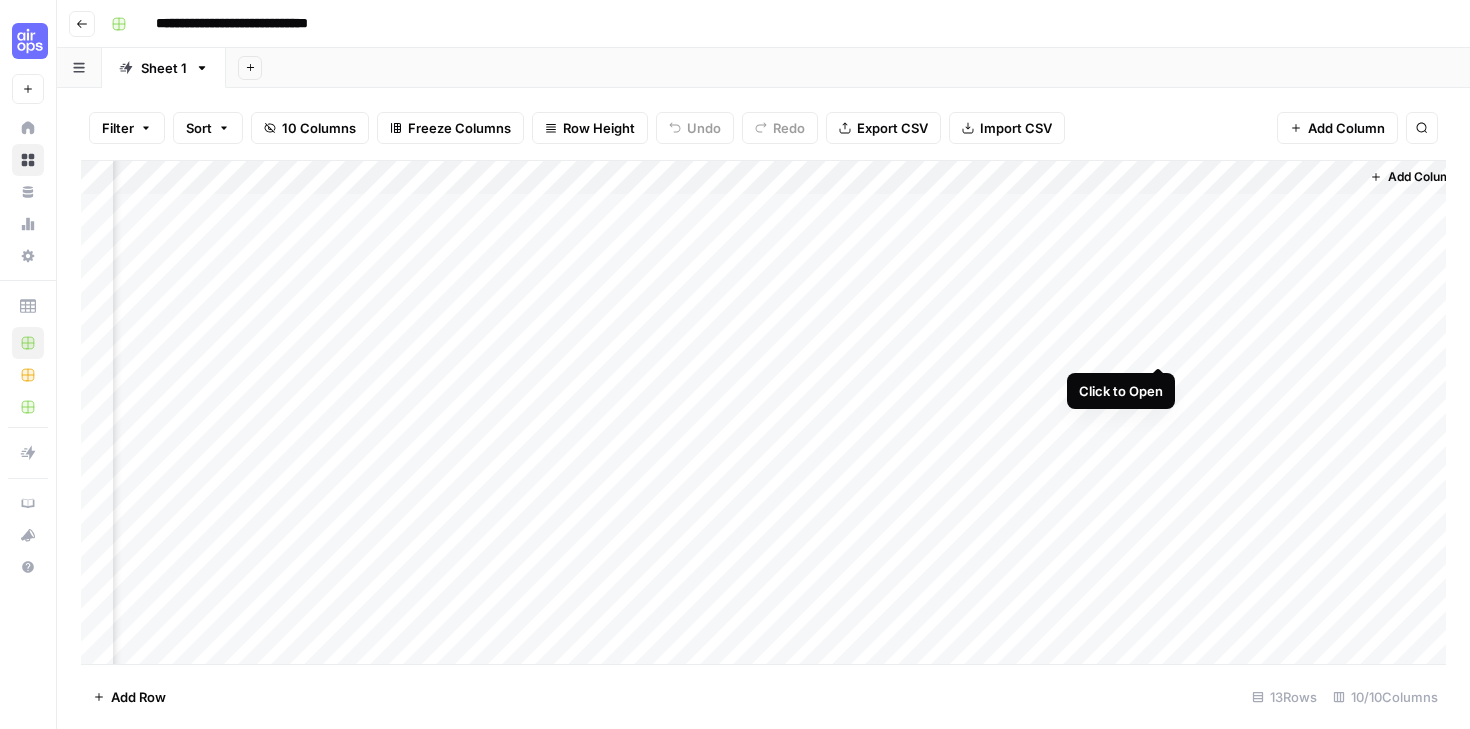click on "Add Column" at bounding box center [763, 412] 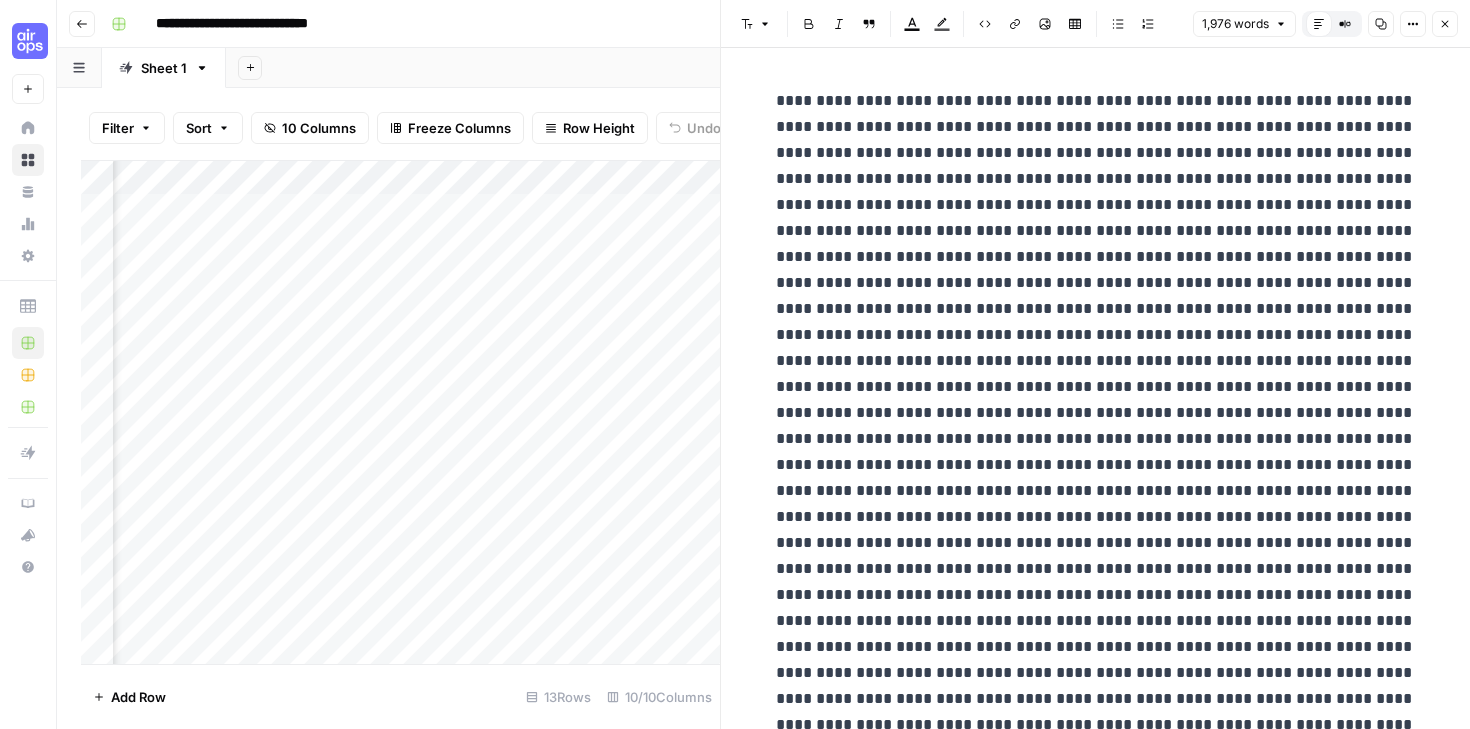 click on "1,976 words Default Editor Compare Old vs New Content Copy Options Close" at bounding box center (1325, 24) 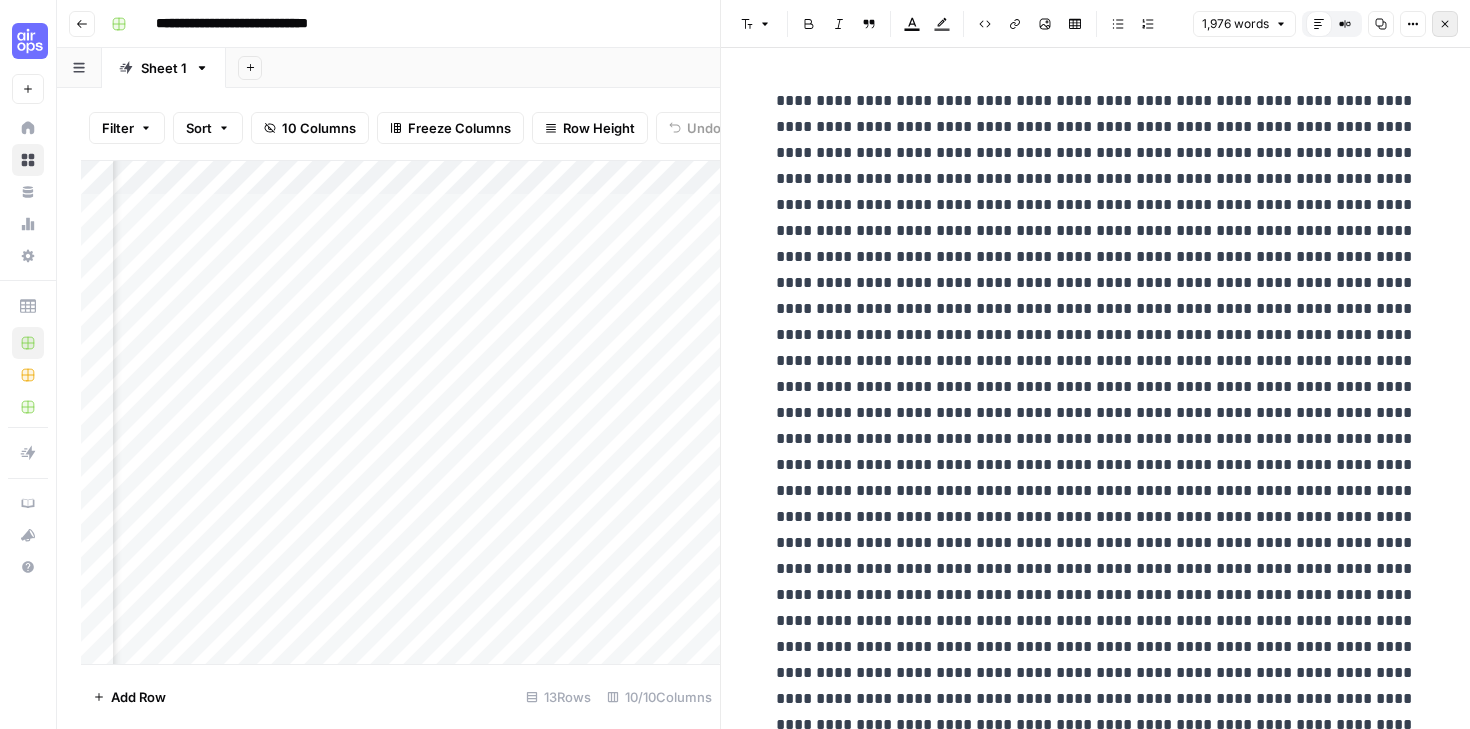 click 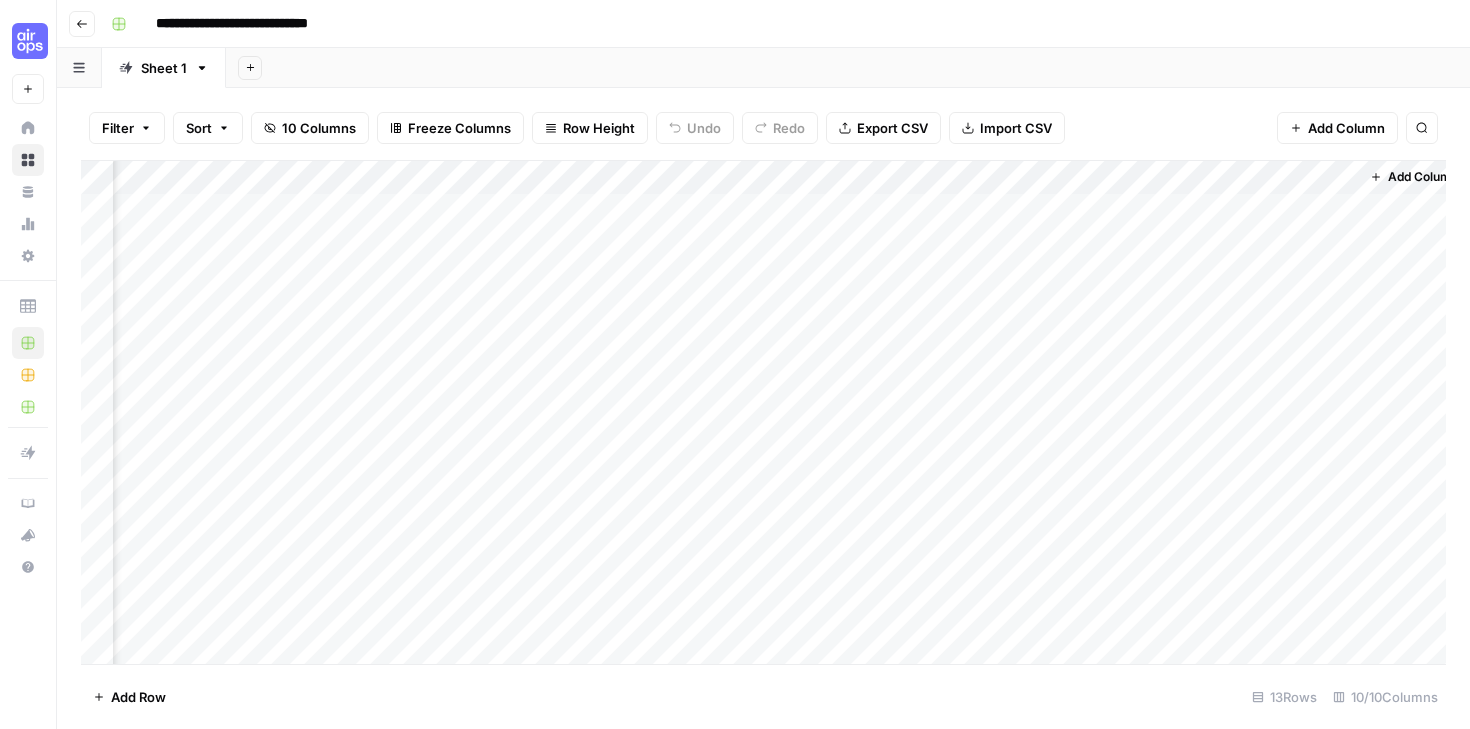 click on "Add Column" at bounding box center (763, 412) 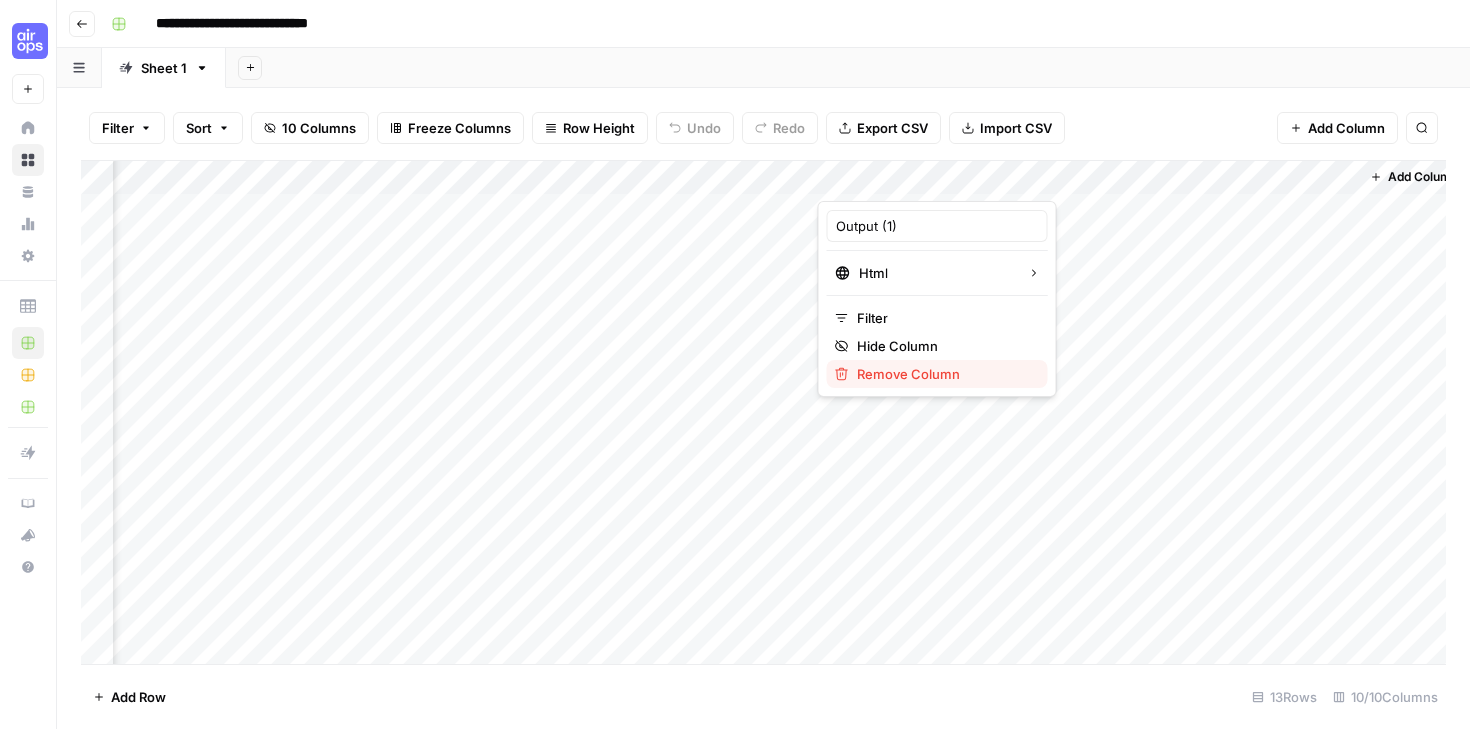 click on "Remove Column" at bounding box center (937, 374) 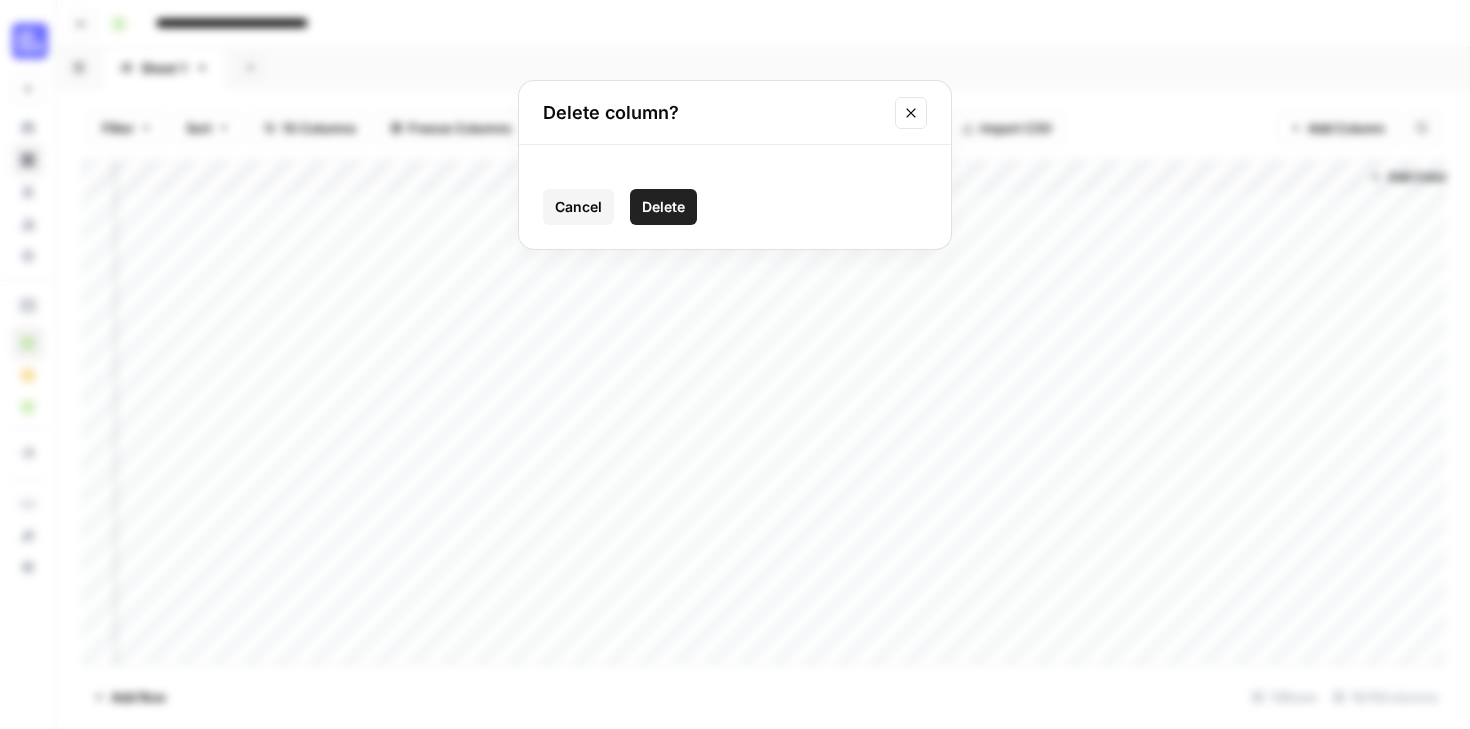 click on "Cancel Delete" at bounding box center [735, 197] 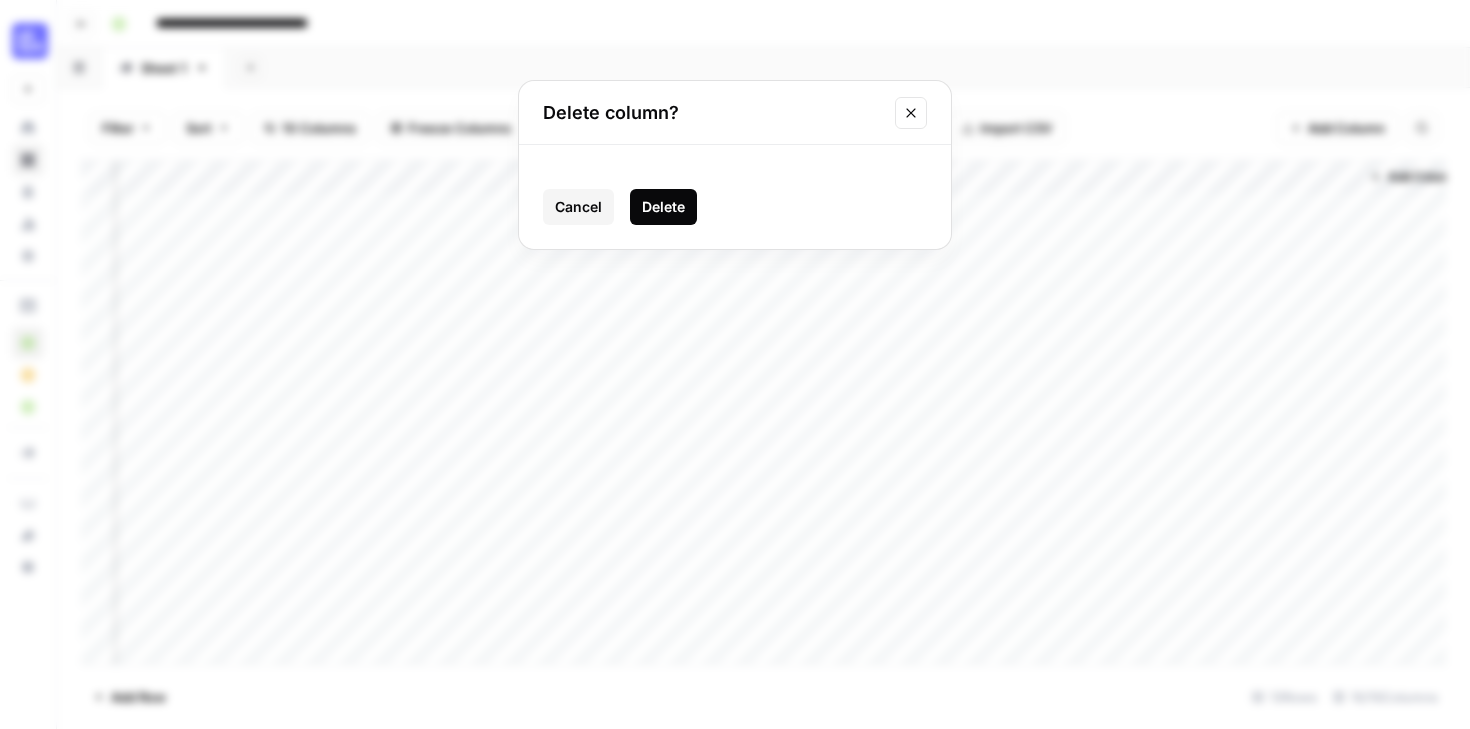 click on "Delete" at bounding box center (663, 207) 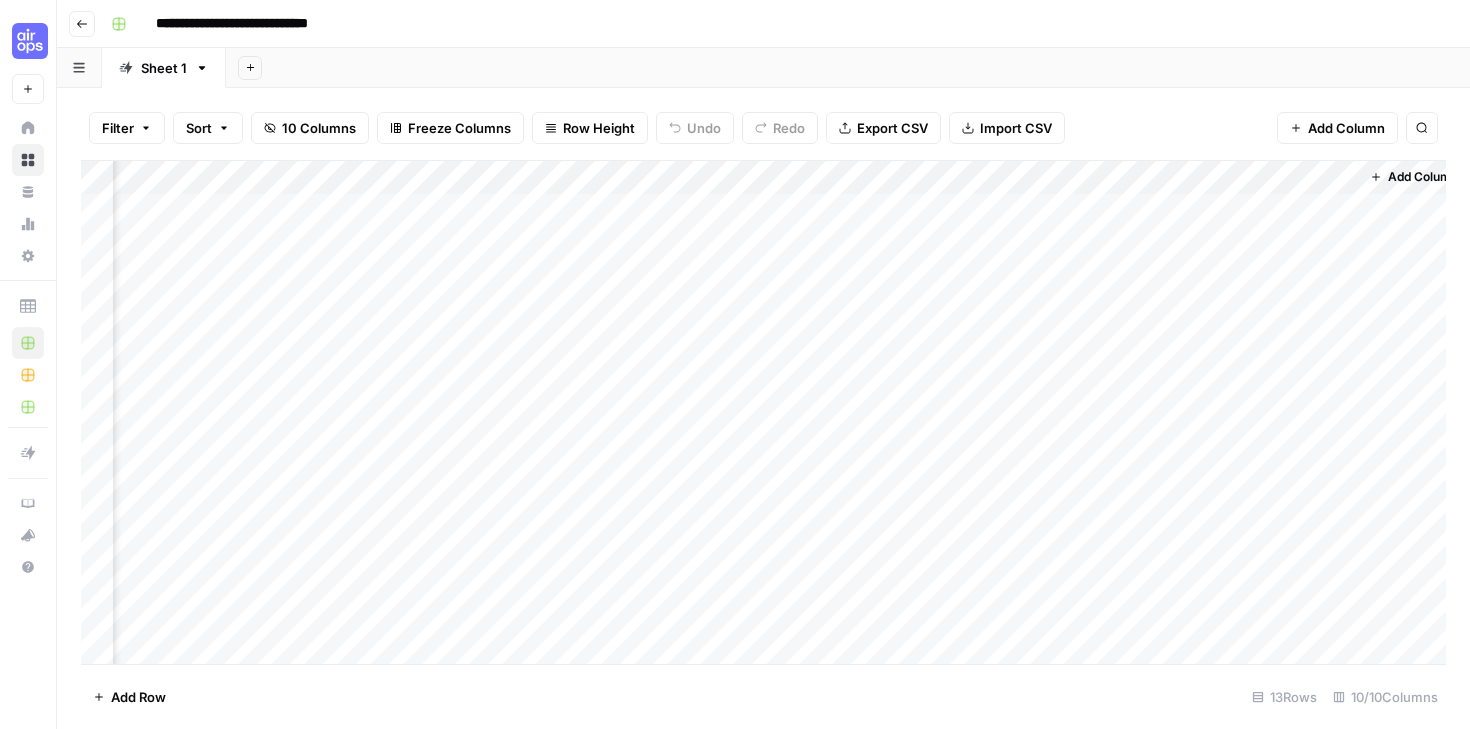 scroll, scrollTop: 0, scrollLeft: 512, axis: horizontal 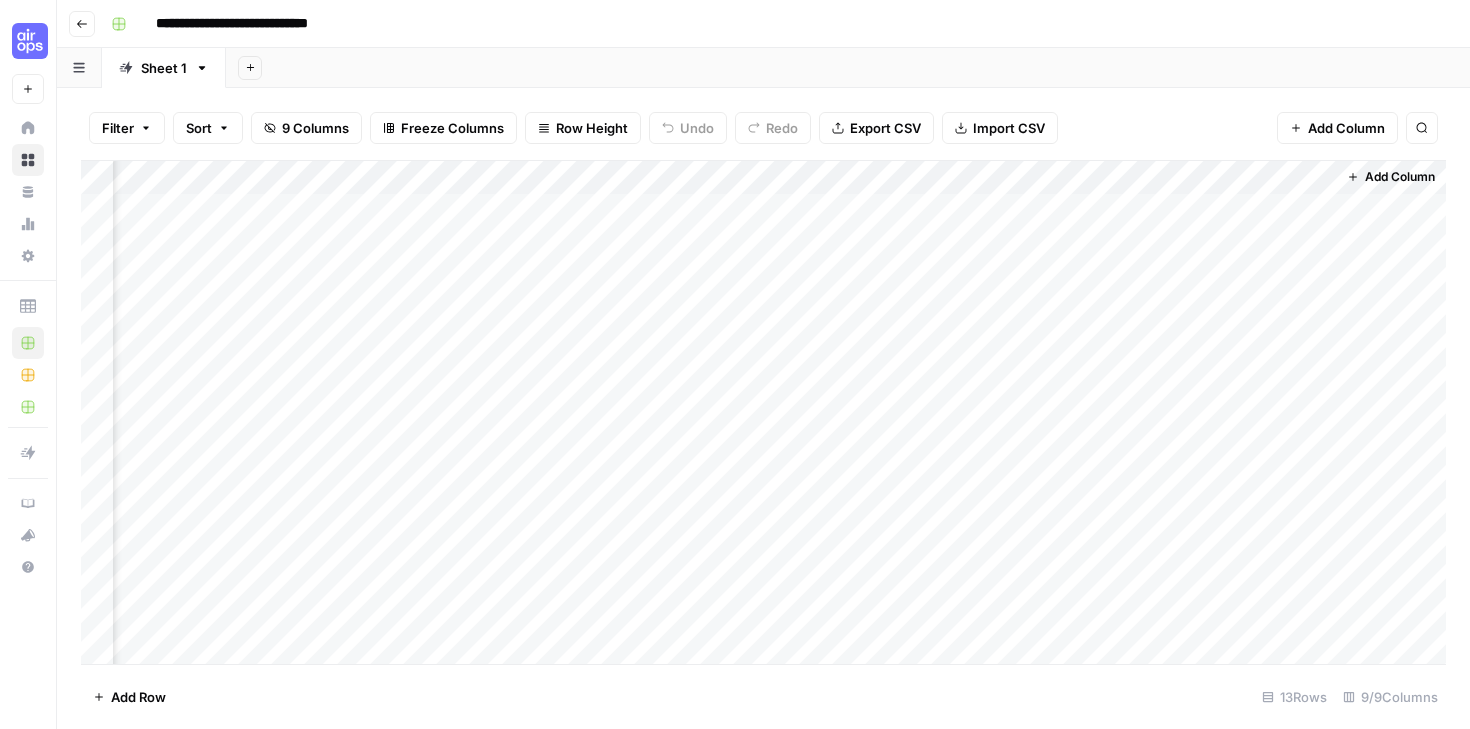 click on "Add Column" at bounding box center (763, 412) 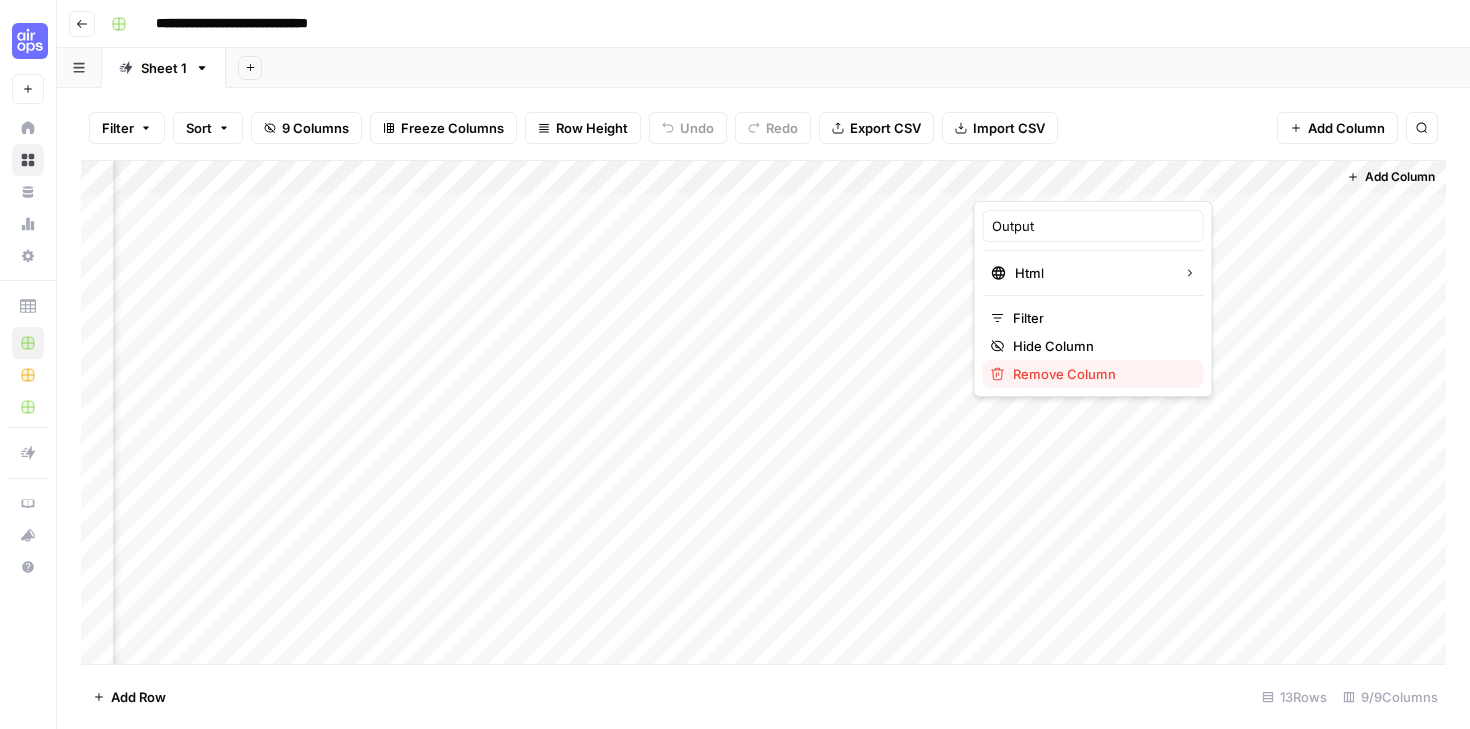 click on "Remove Column" at bounding box center [1064, 374] 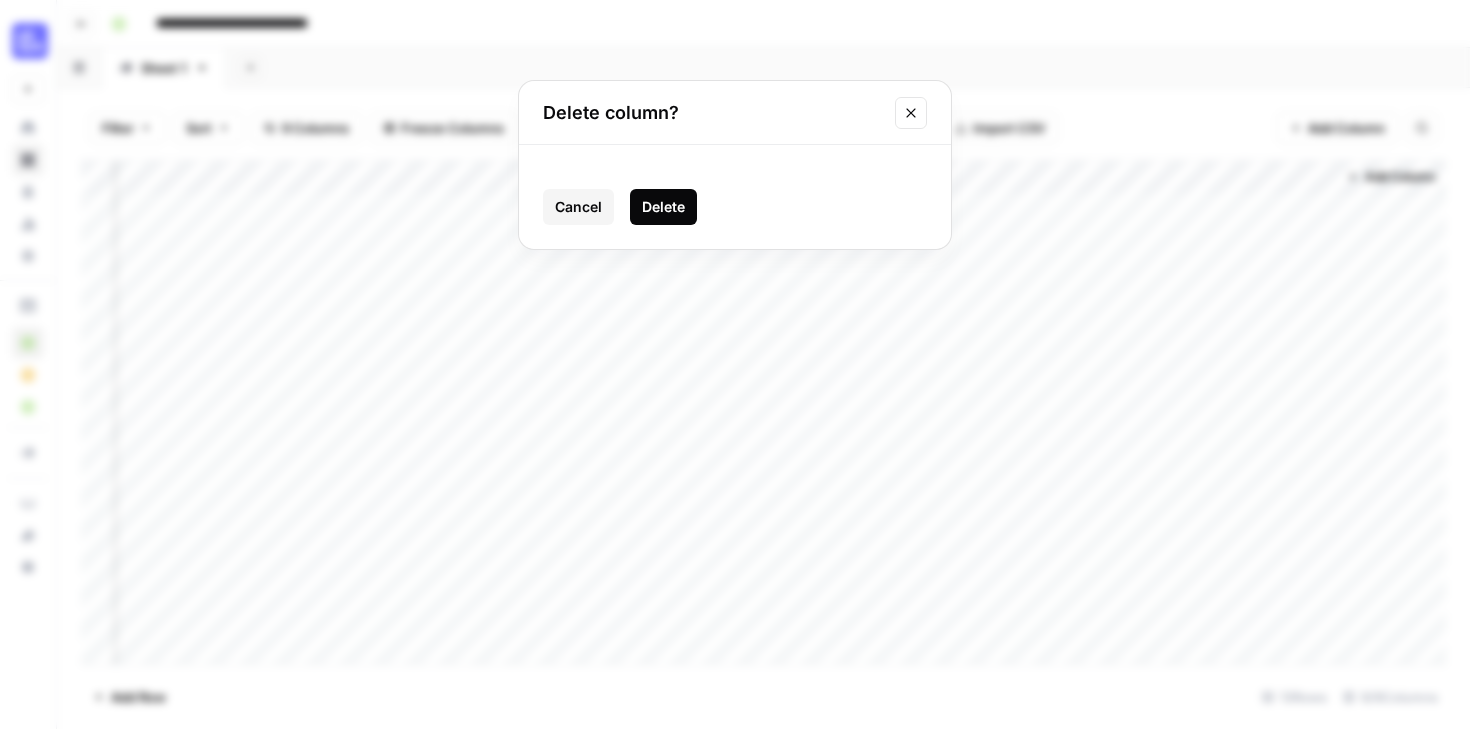 click on "Delete" at bounding box center [663, 207] 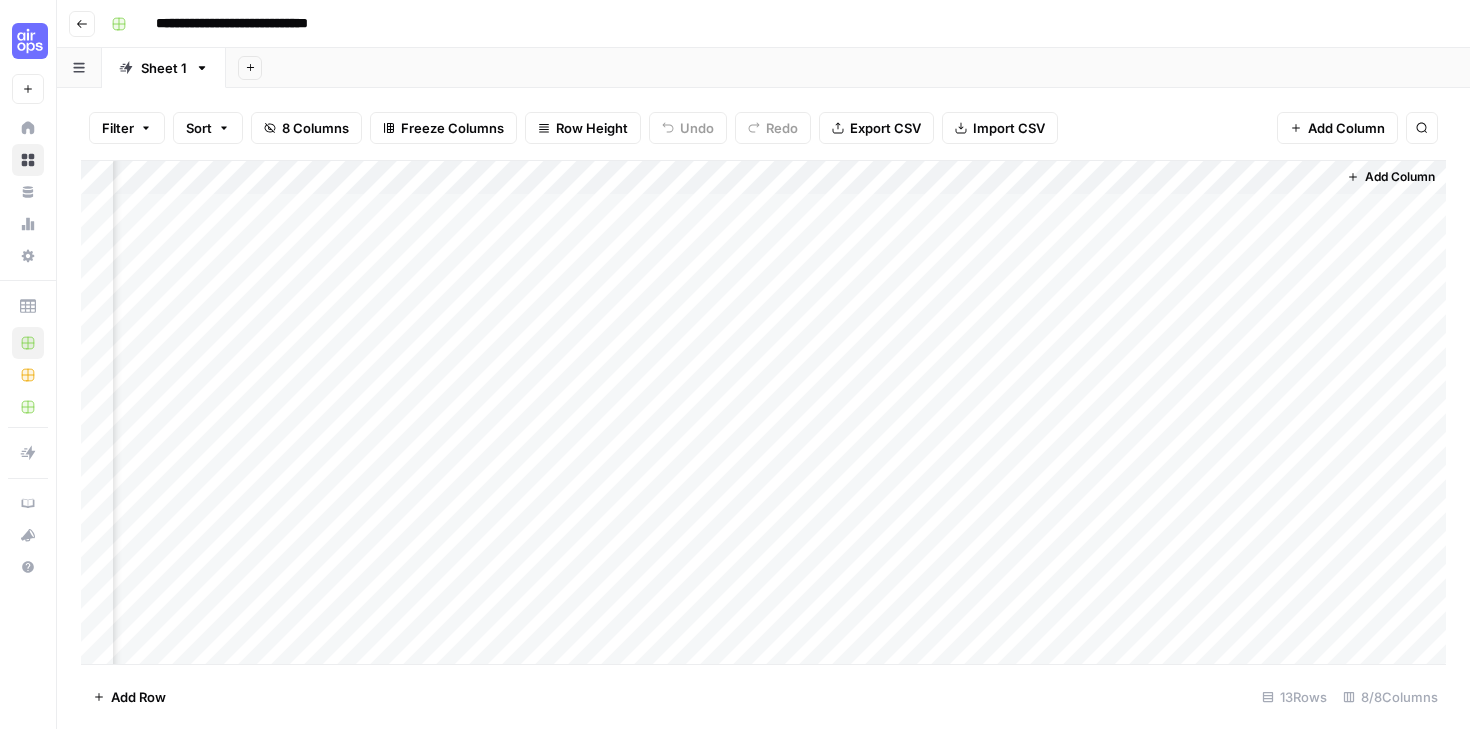 scroll, scrollTop: 0, scrollLeft: 332, axis: horizontal 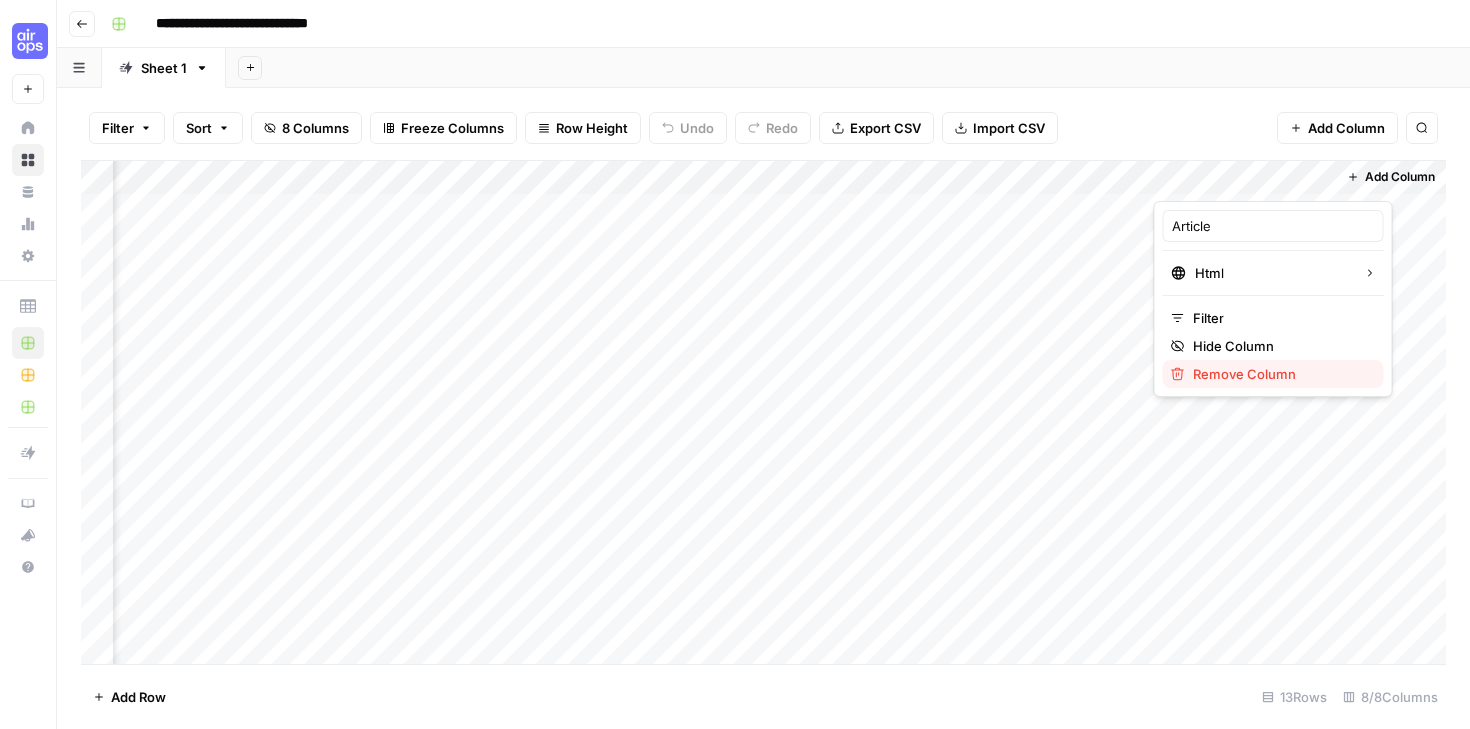 click on "Remove Column" at bounding box center [1244, 374] 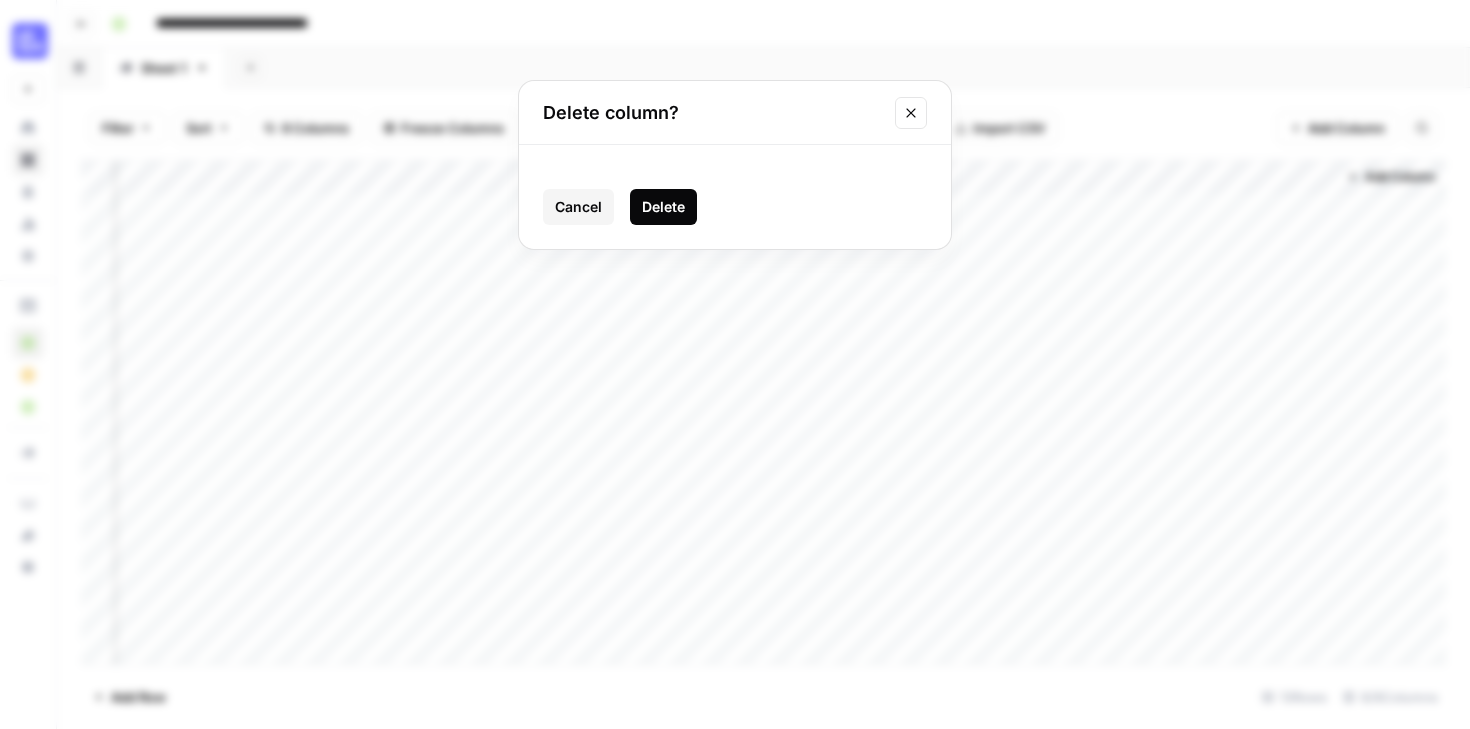 click on "Delete" at bounding box center (663, 207) 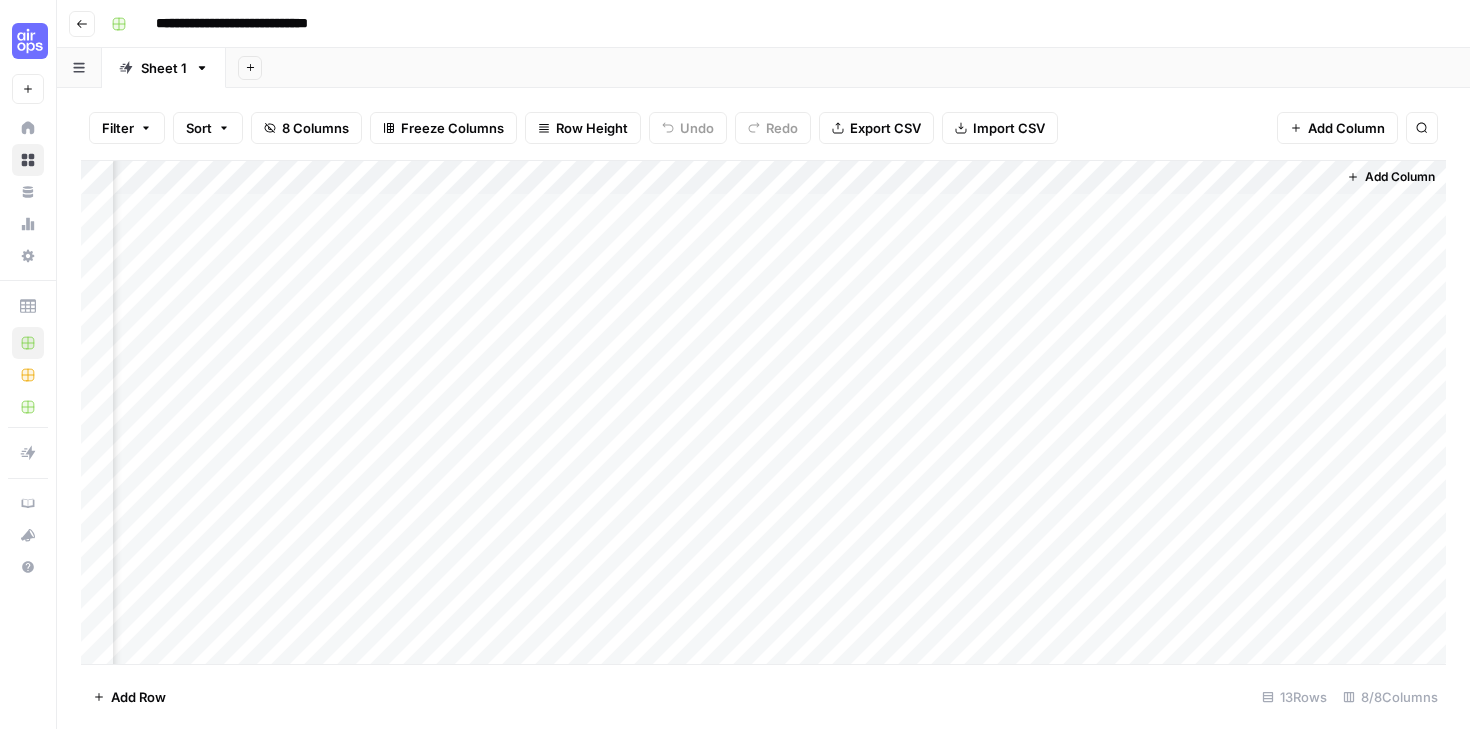 scroll, scrollTop: 0, scrollLeft: 152, axis: horizontal 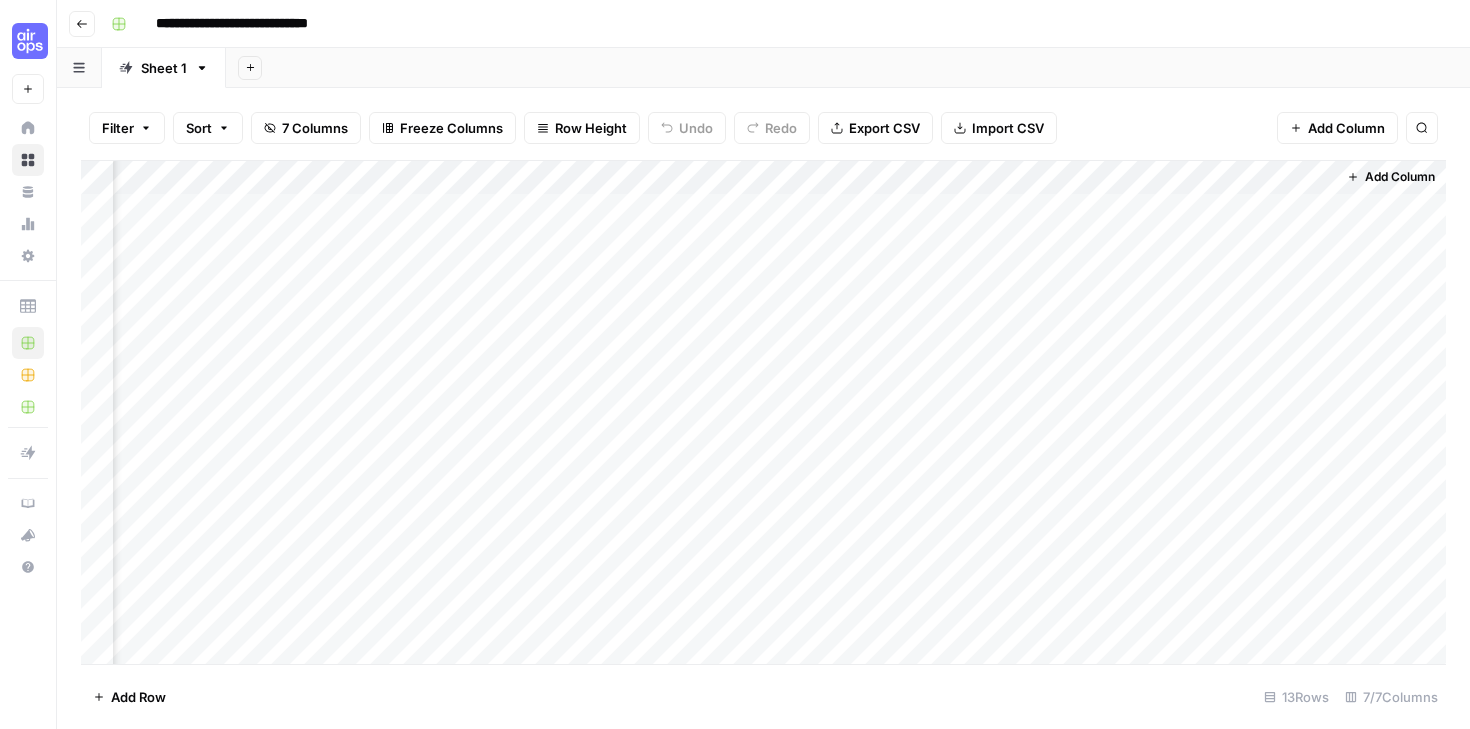 click on "Add Column" at bounding box center [763, 412] 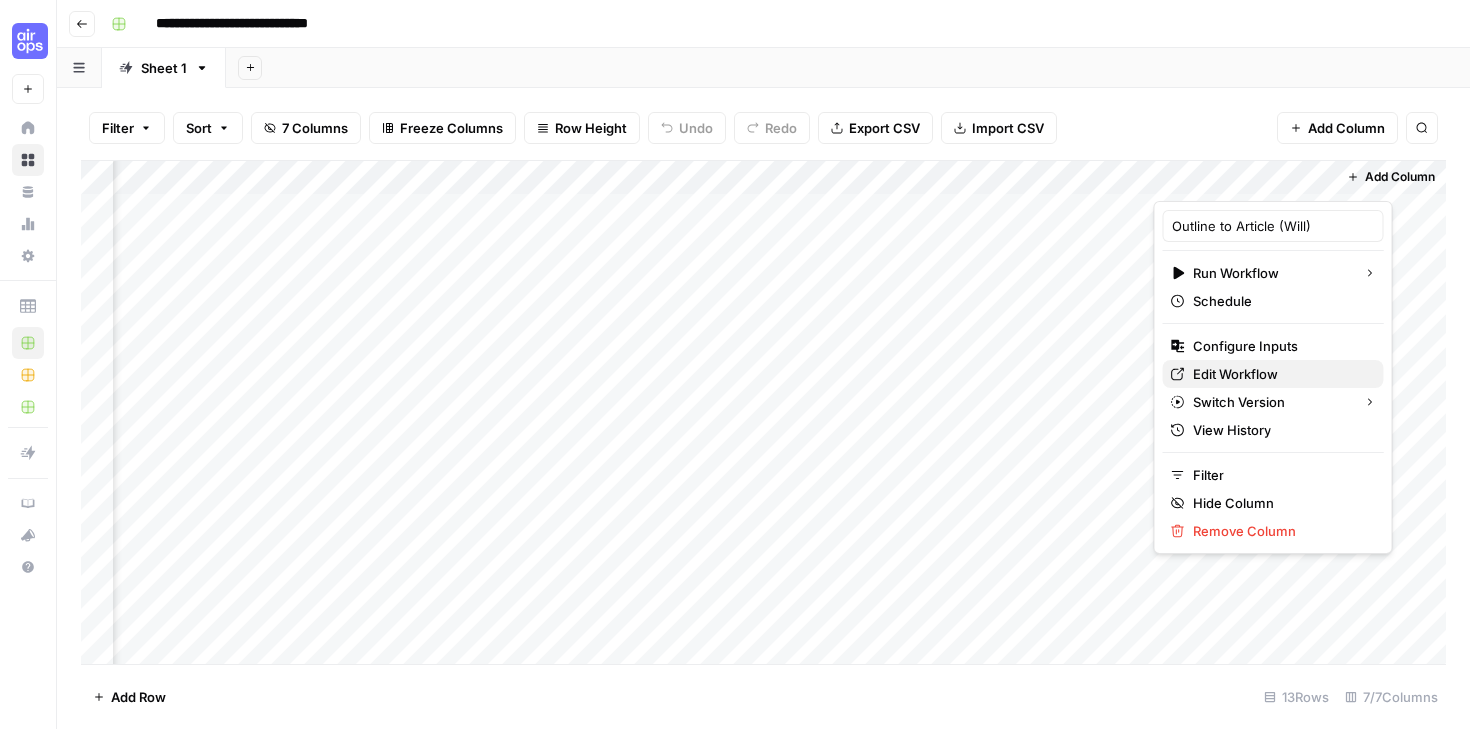 click on "Edit Workflow" at bounding box center (1235, 374) 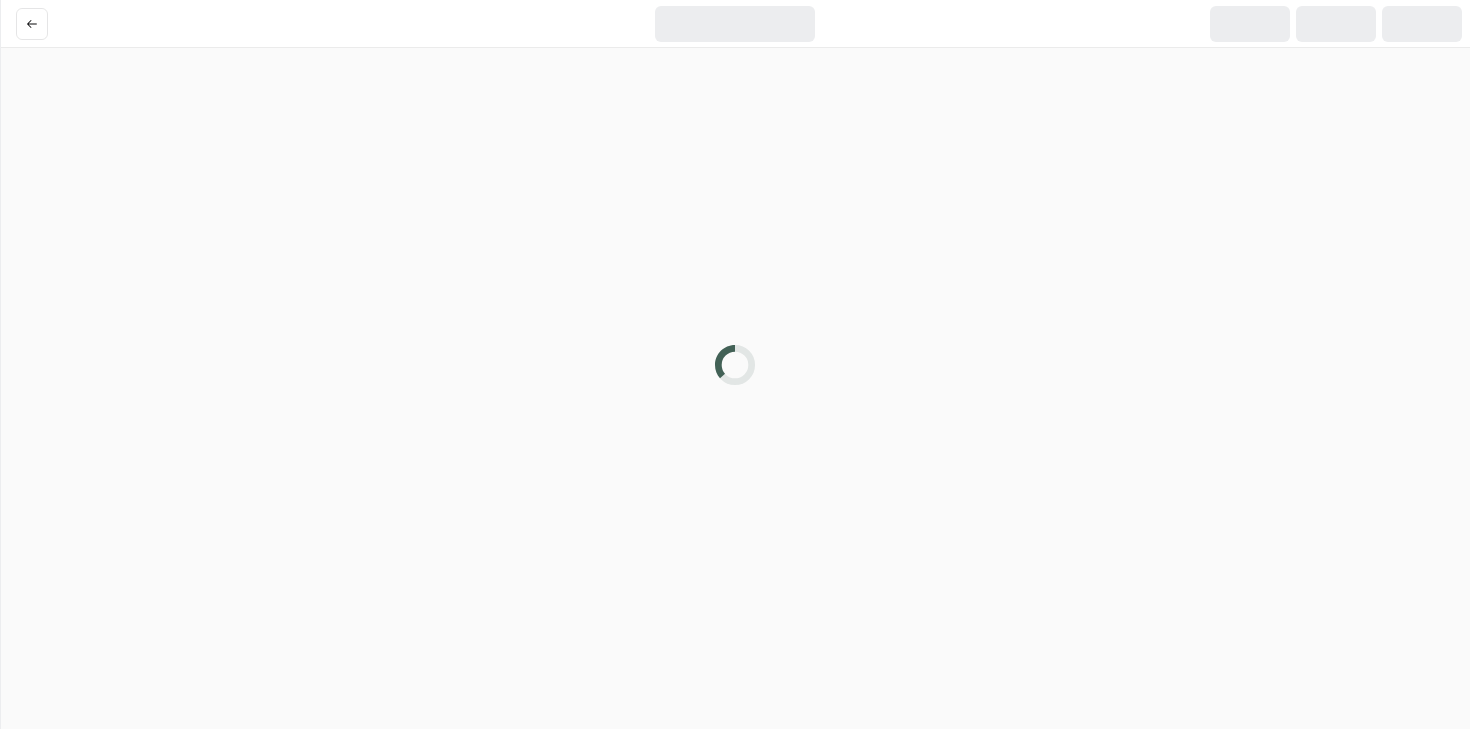 scroll, scrollTop: 0, scrollLeft: 0, axis: both 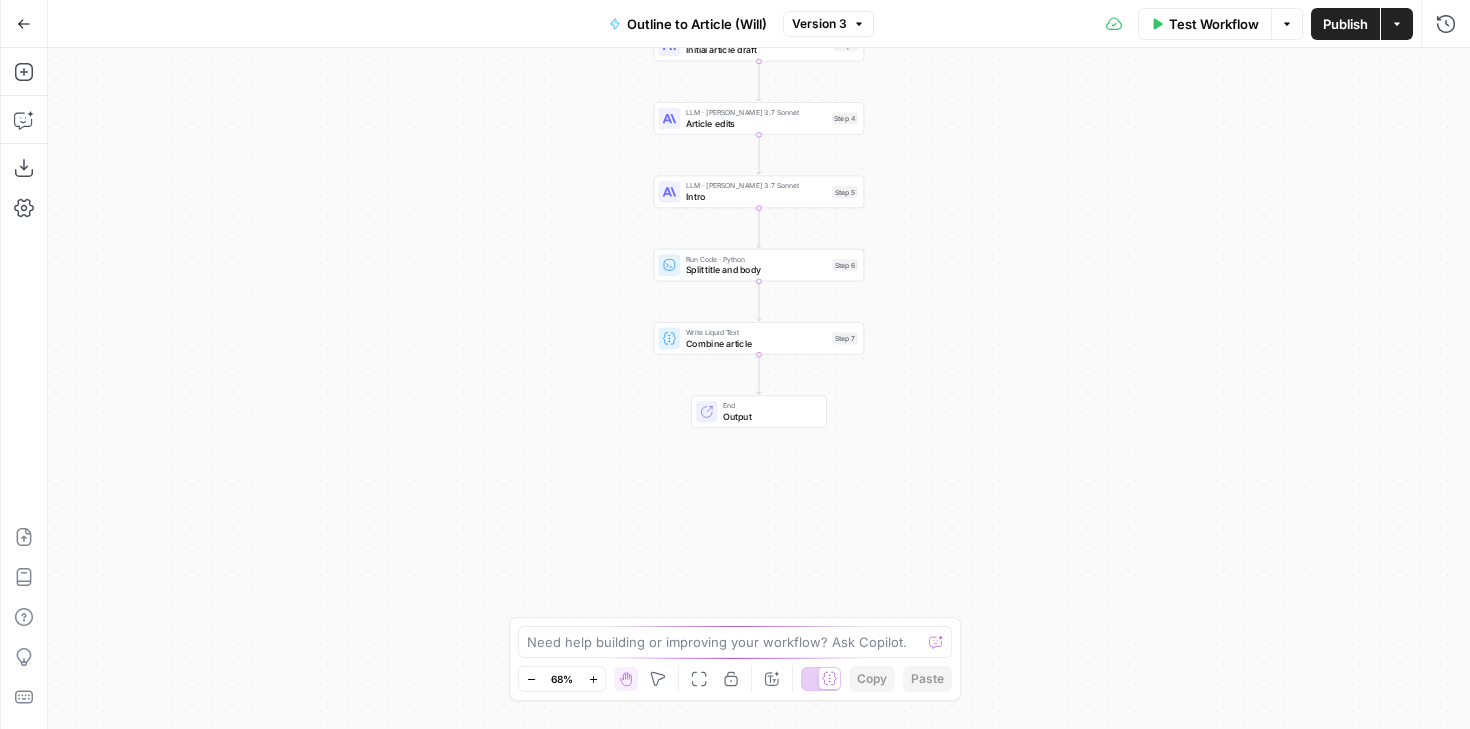 drag, startPoint x: 1041, startPoint y: 392, endPoint x: 1041, endPoint y: 97, distance: 295 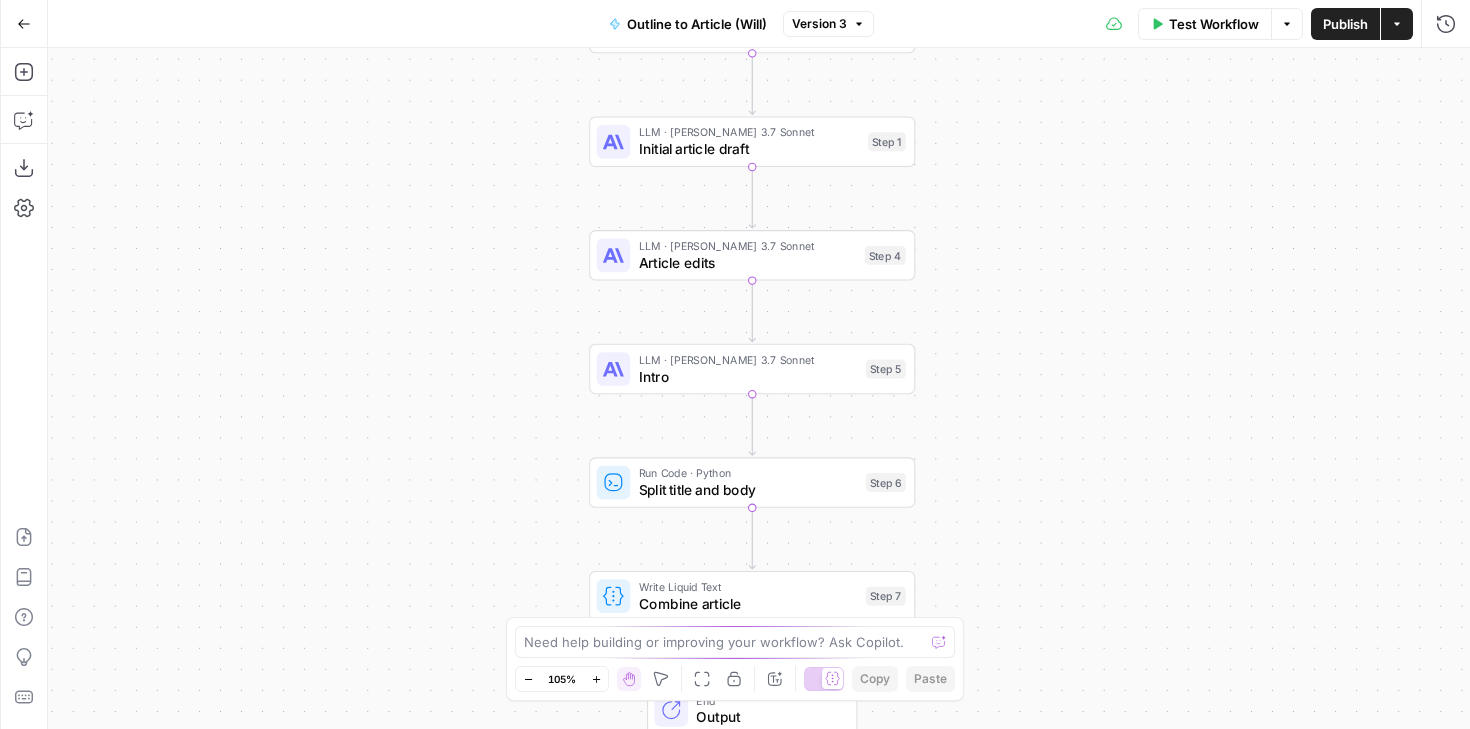 drag, startPoint x: 935, startPoint y: 172, endPoint x: 1025, endPoint y: 375, distance: 222.0563 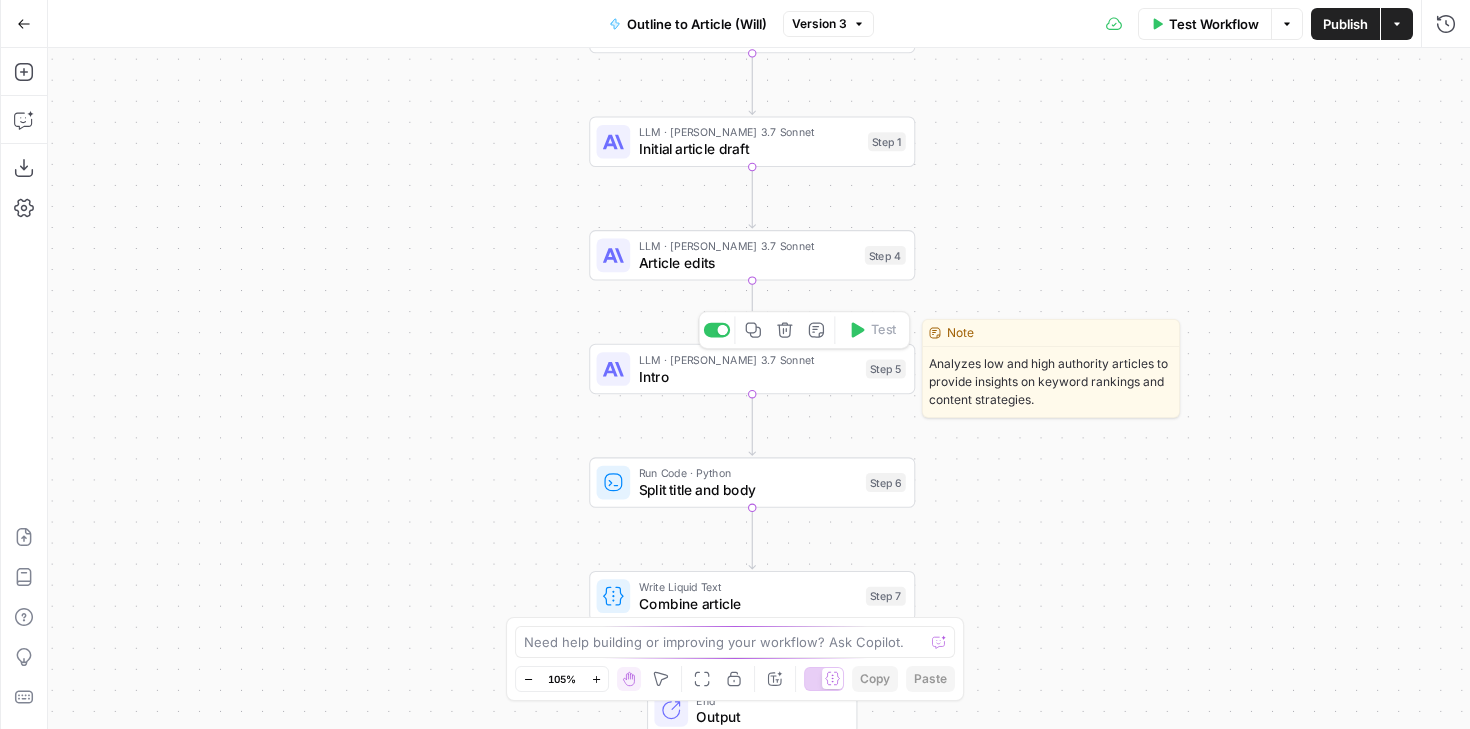 click on "Intro" at bounding box center [748, 376] 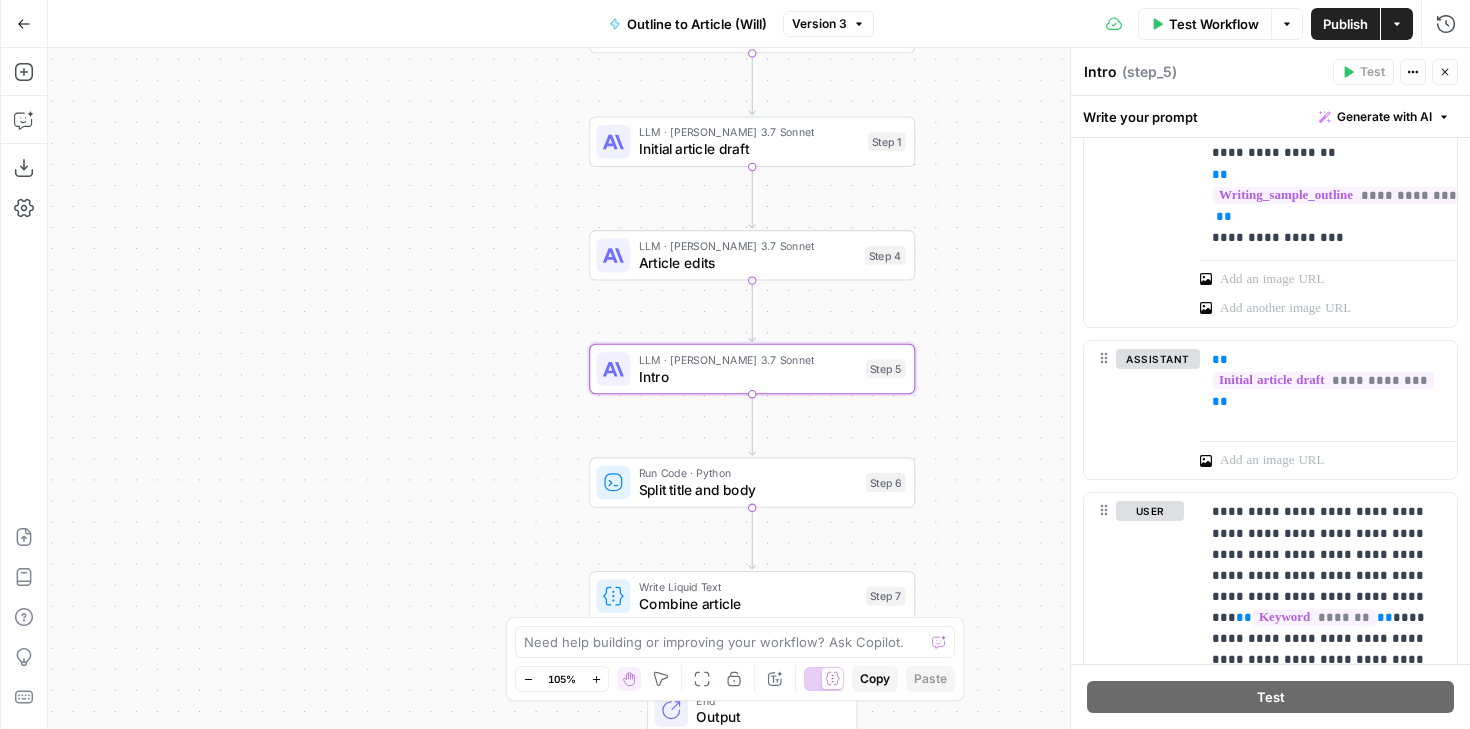 scroll, scrollTop: 0, scrollLeft: 0, axis: both 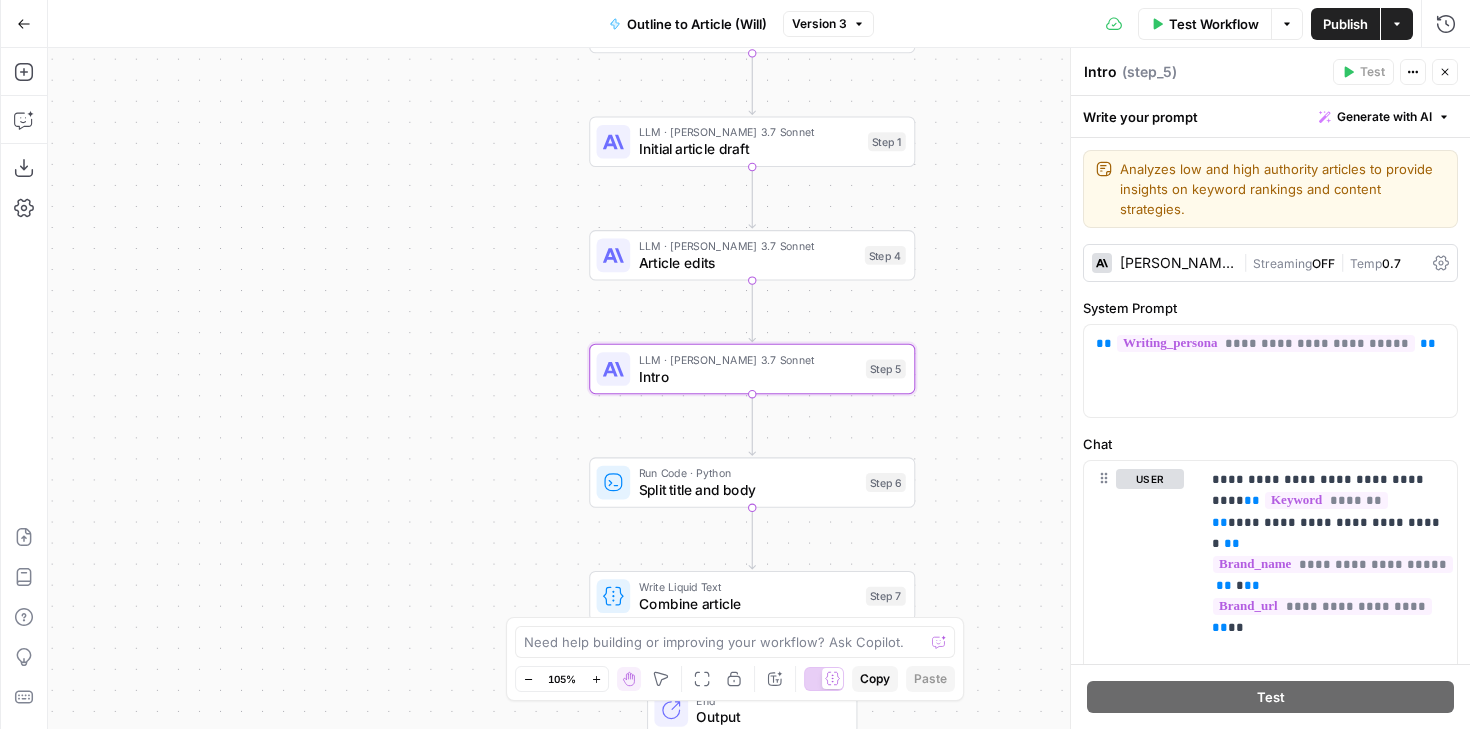 click 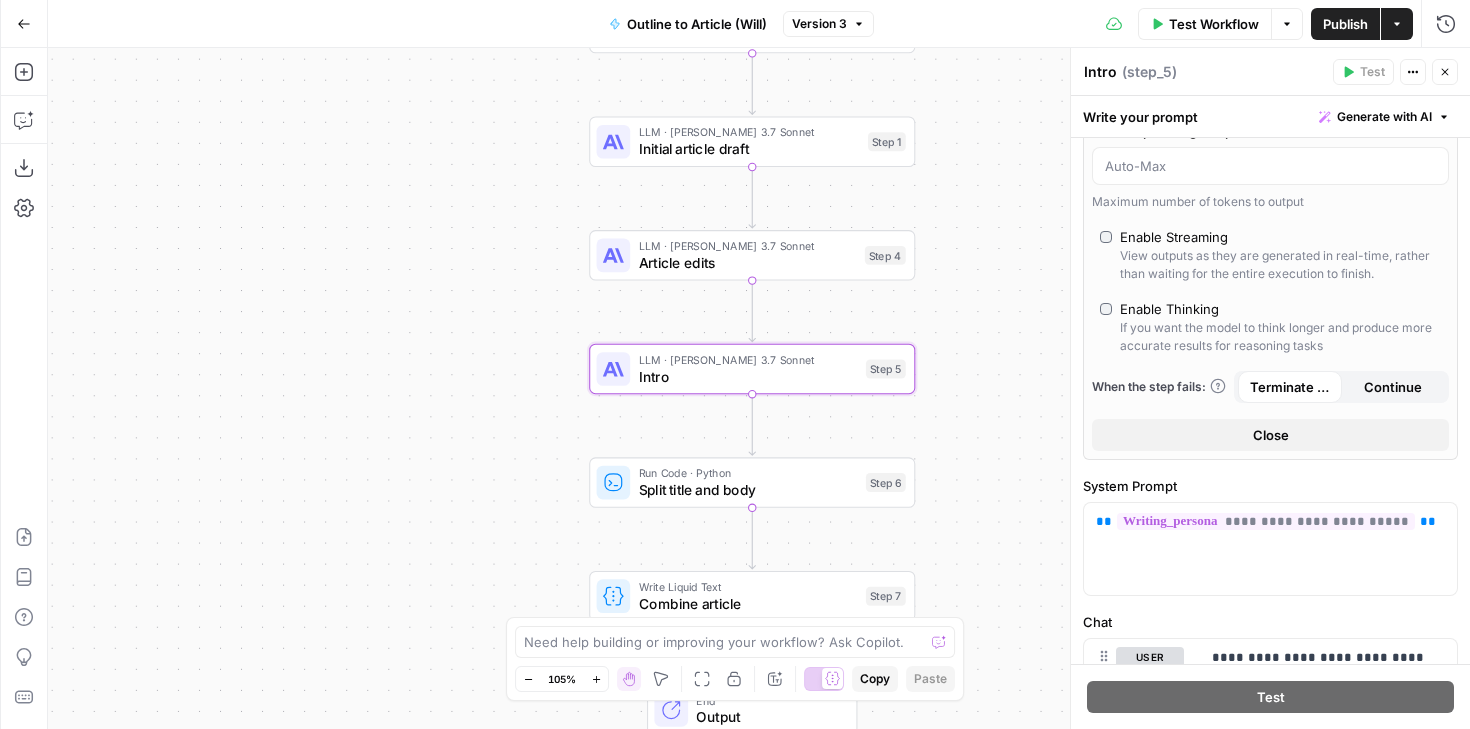 scroll, scrollTop: 399, scrollLeft: 0, axis: vertical 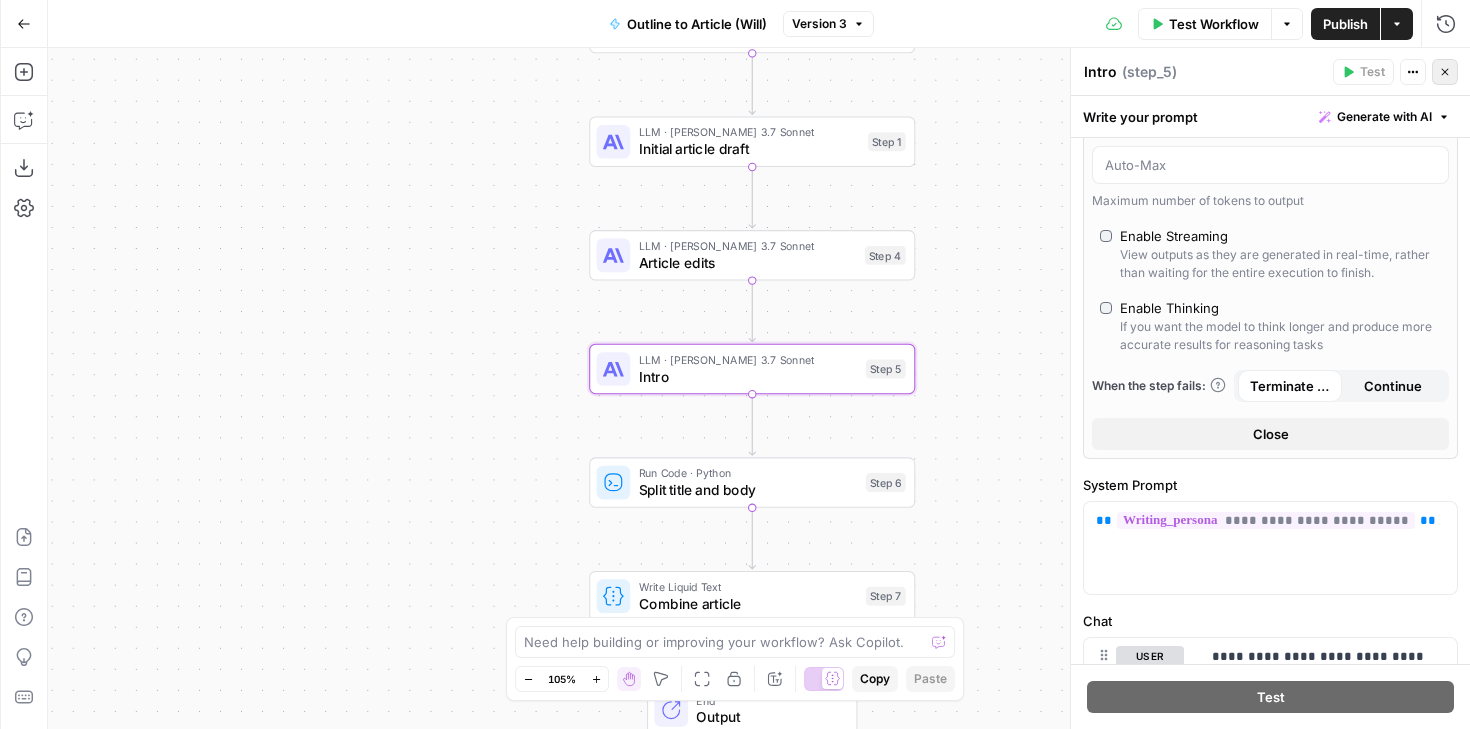 click 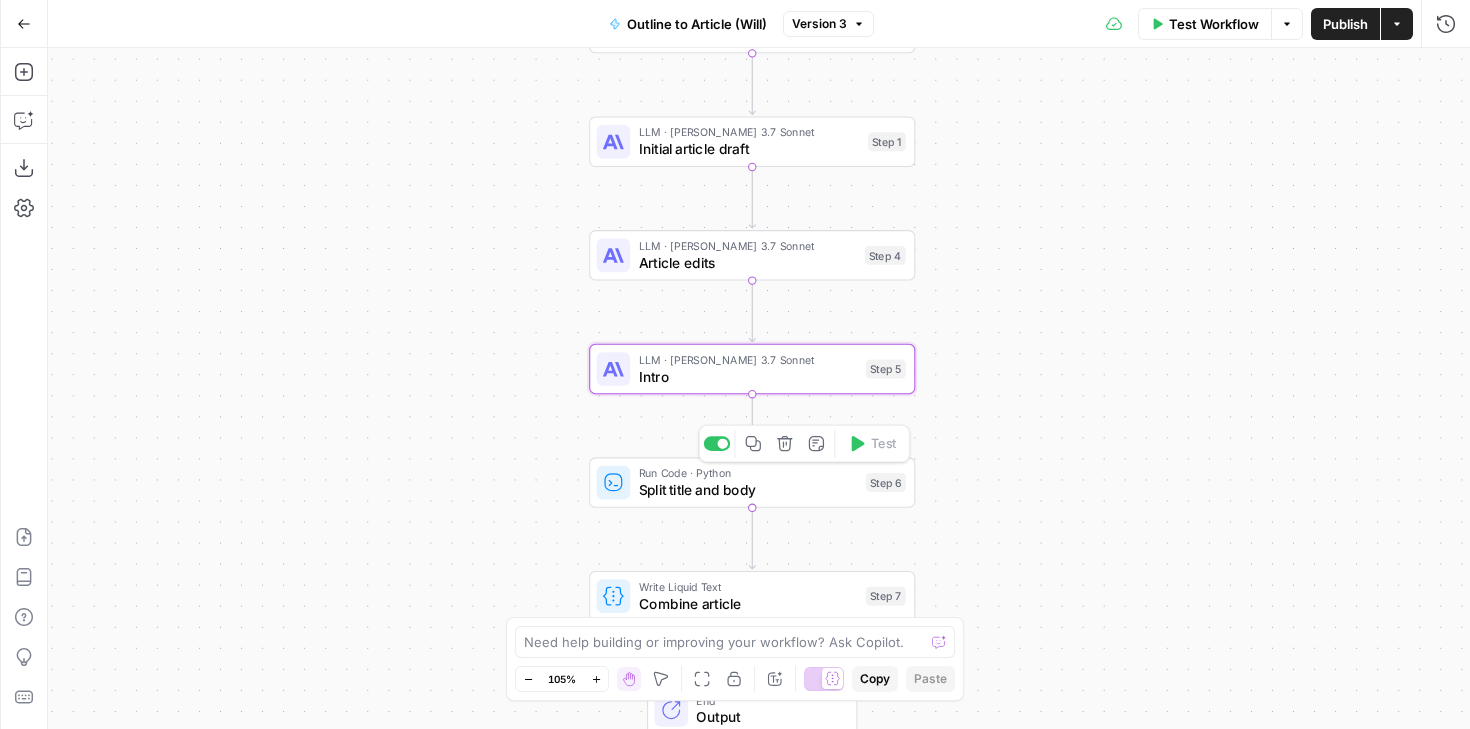 click on "Split title and body" at bounding box center [748, 489] 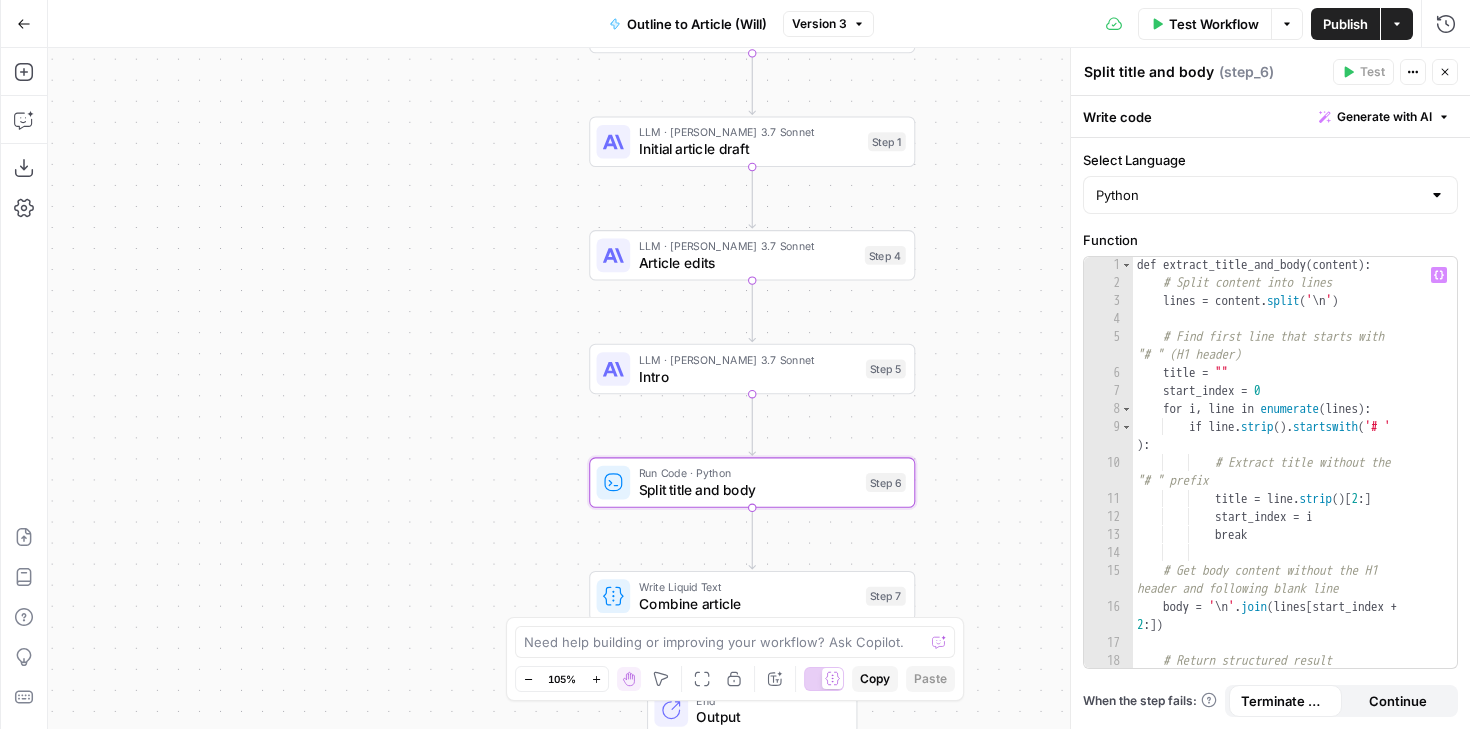 scroll, scrollTop: 165, scrollLeft: 0, axis: vertical 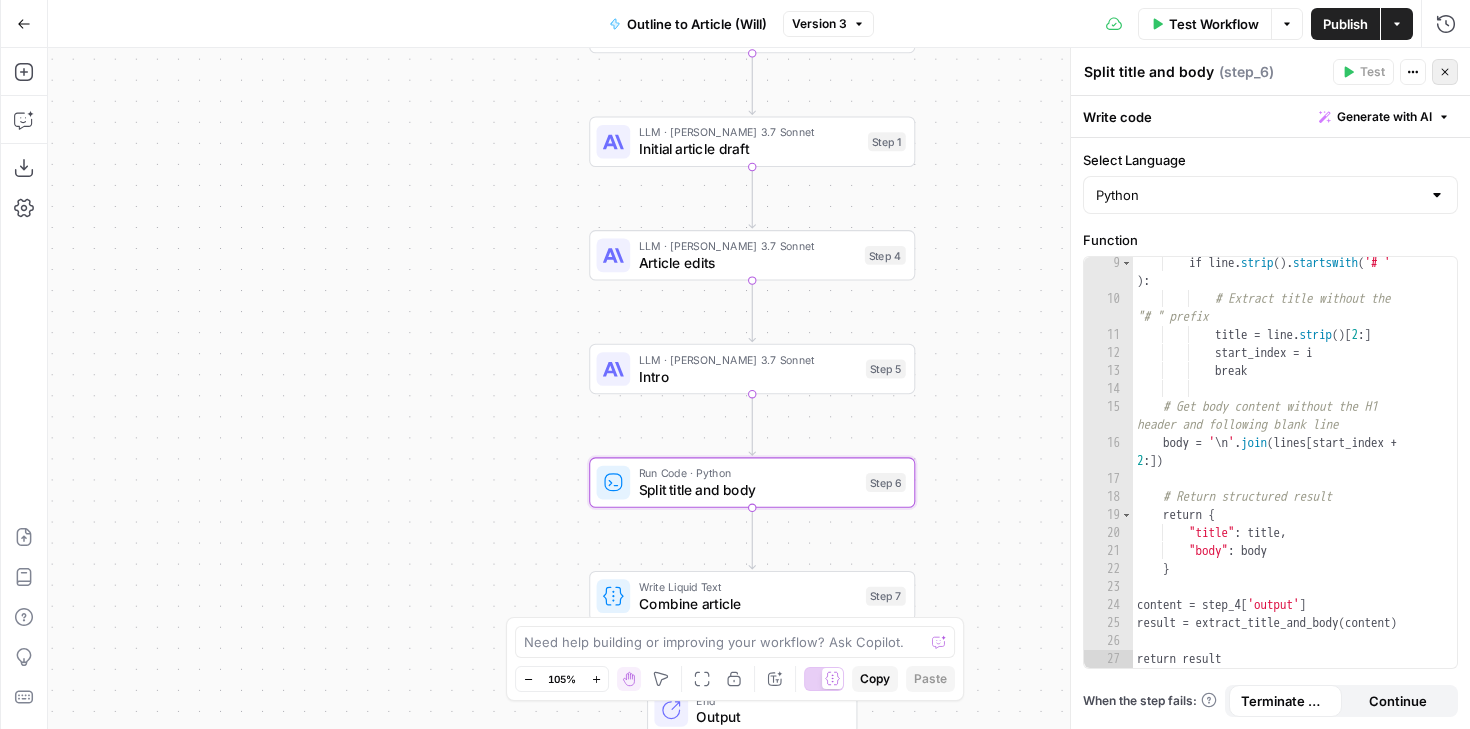 click 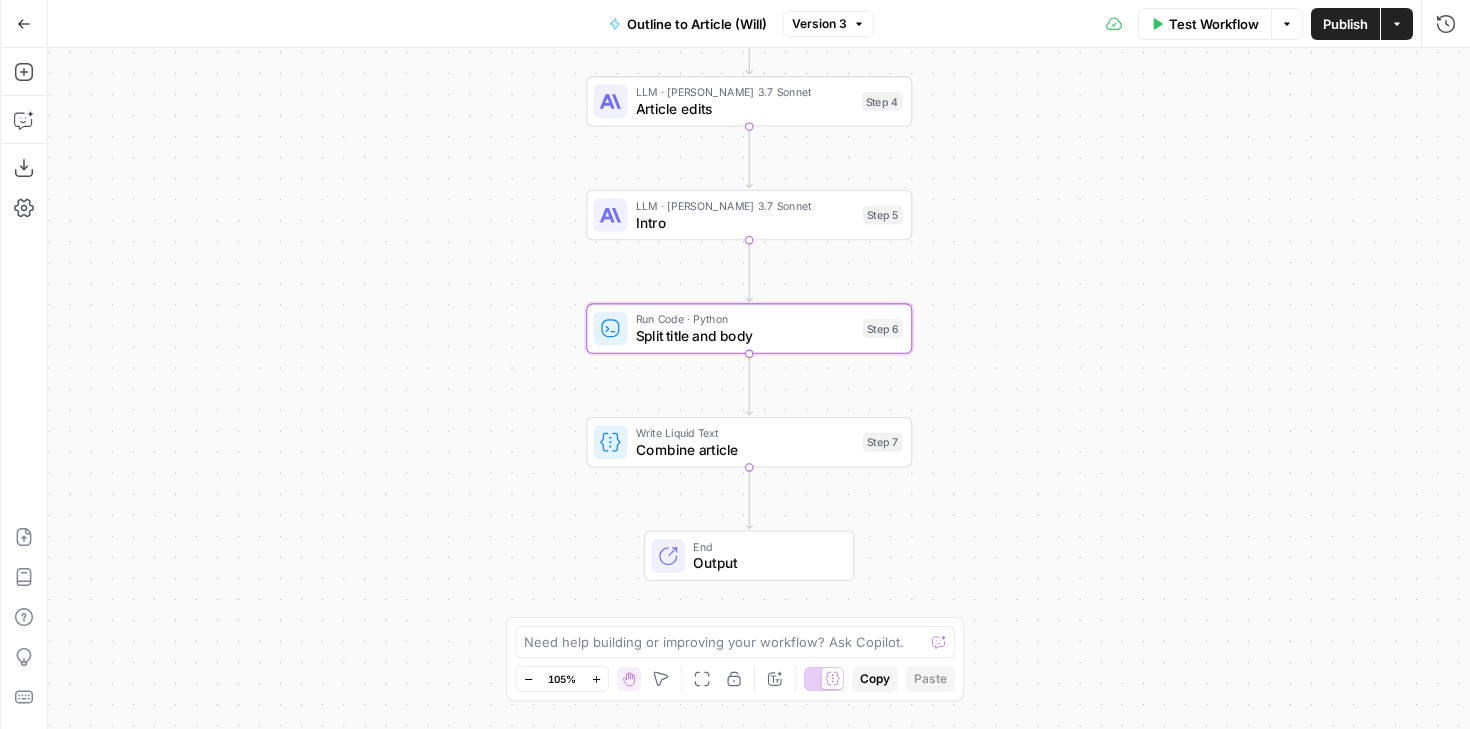 drag, startPoint x: 1073, startPoint y: 490, endPoint x: 1070, endPoint y: 334, distance: 156.02884 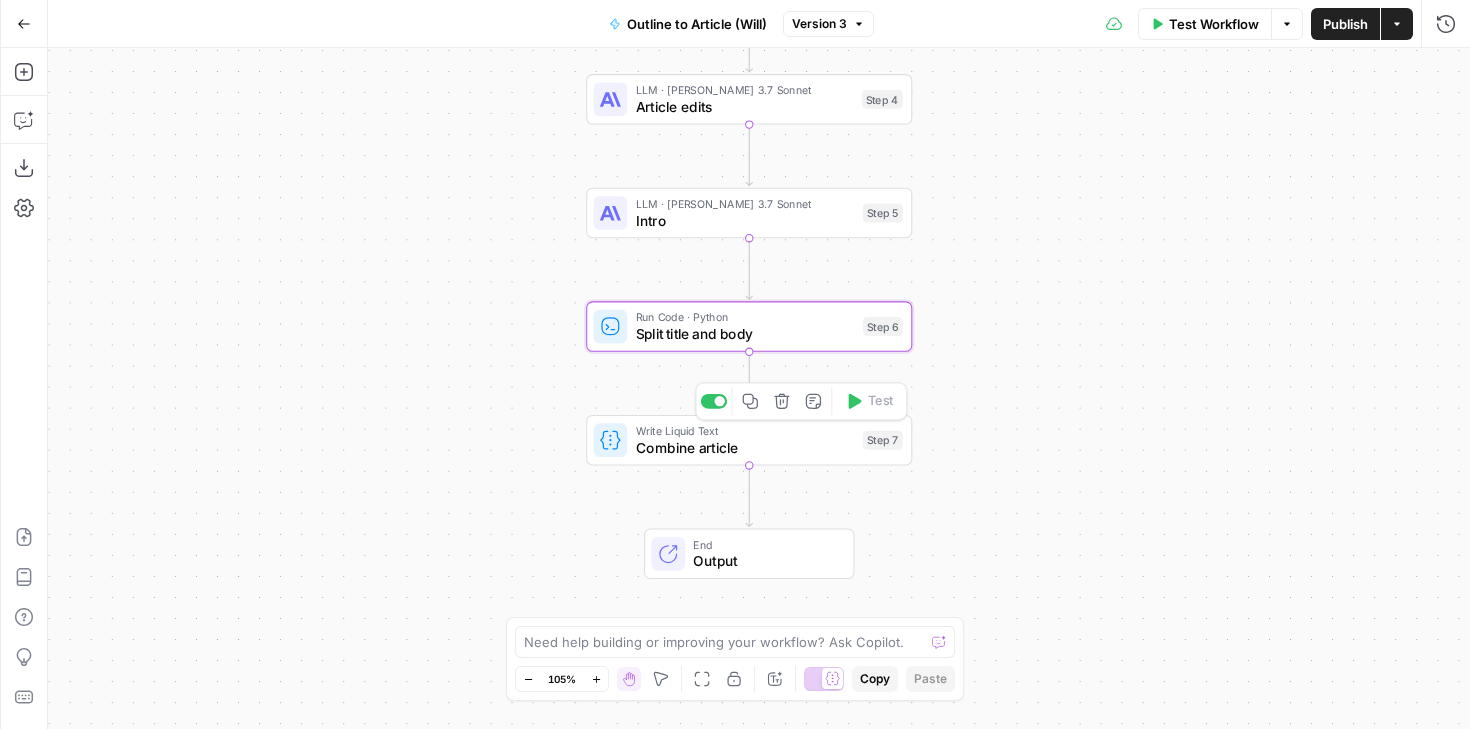 click on "Combine article" at bounding box center (745, 447) 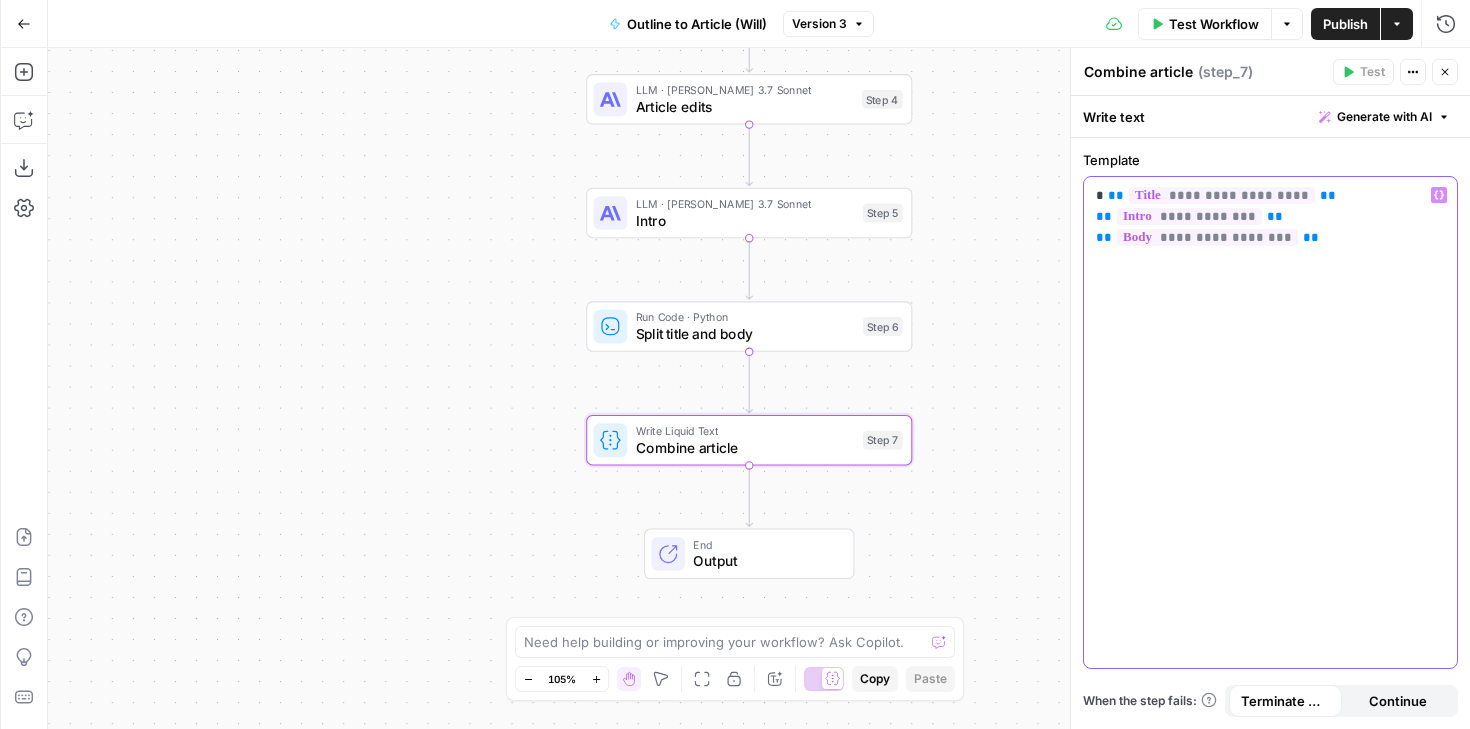 click on "**********" at bounding box center (1270, 216) 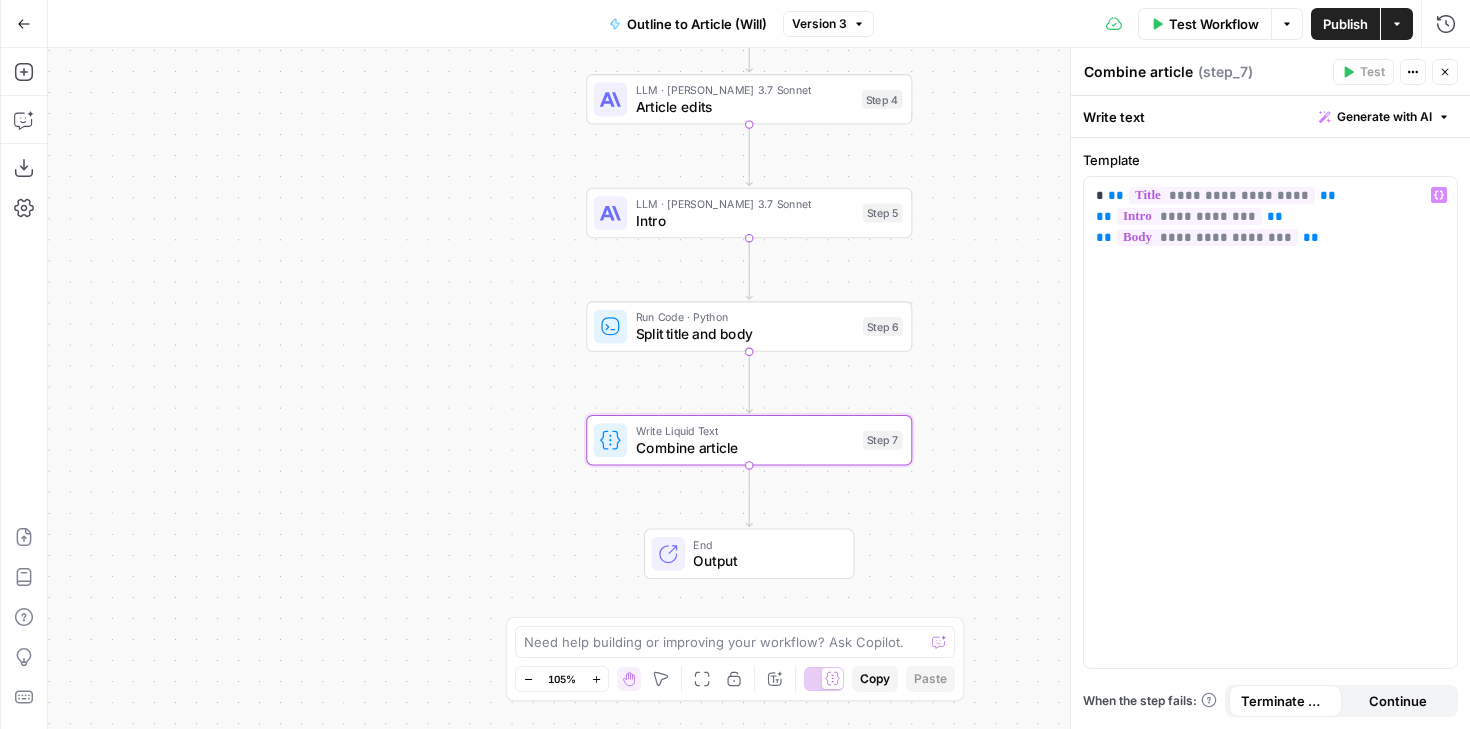 click on "Output" at bounding box center [764, 561] 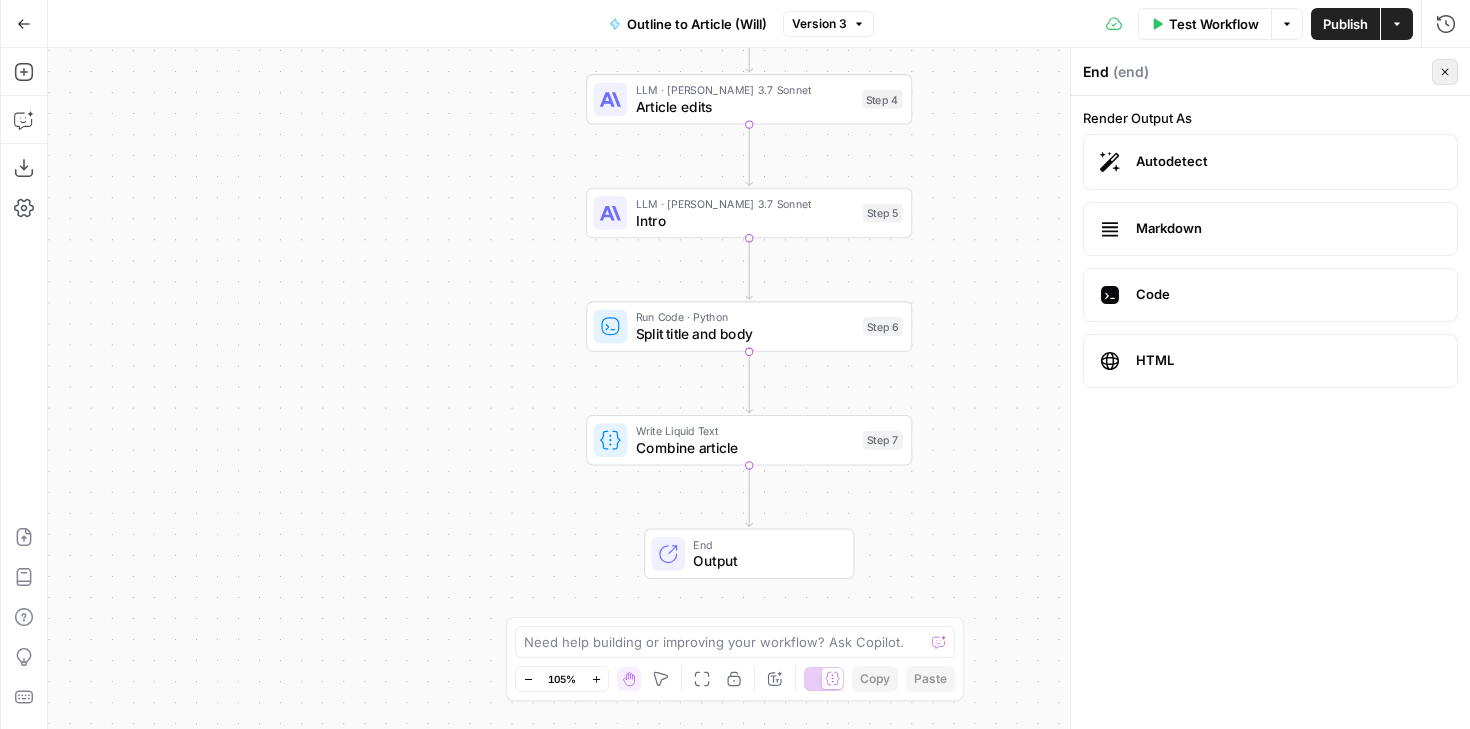 click 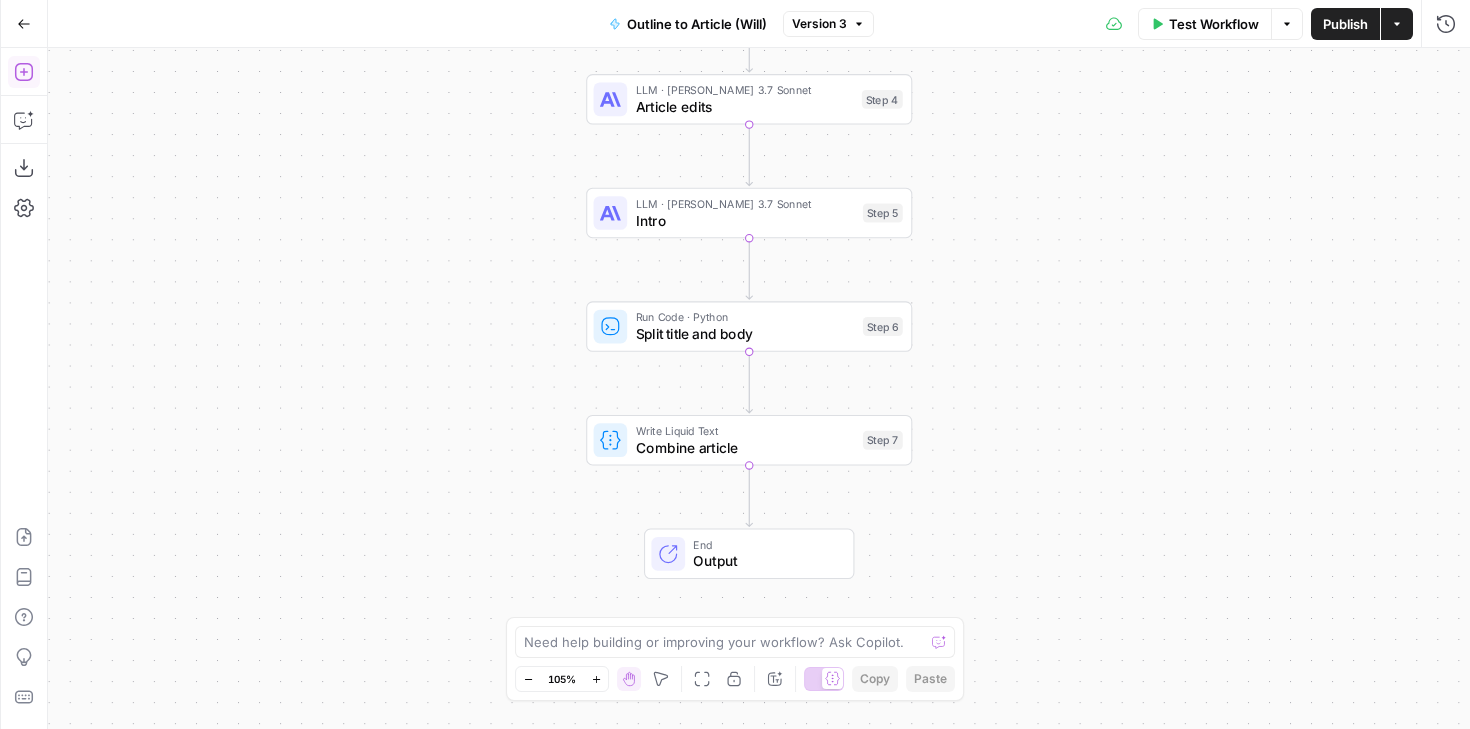 click on "Add Steps" at bounding box center (24, 72) 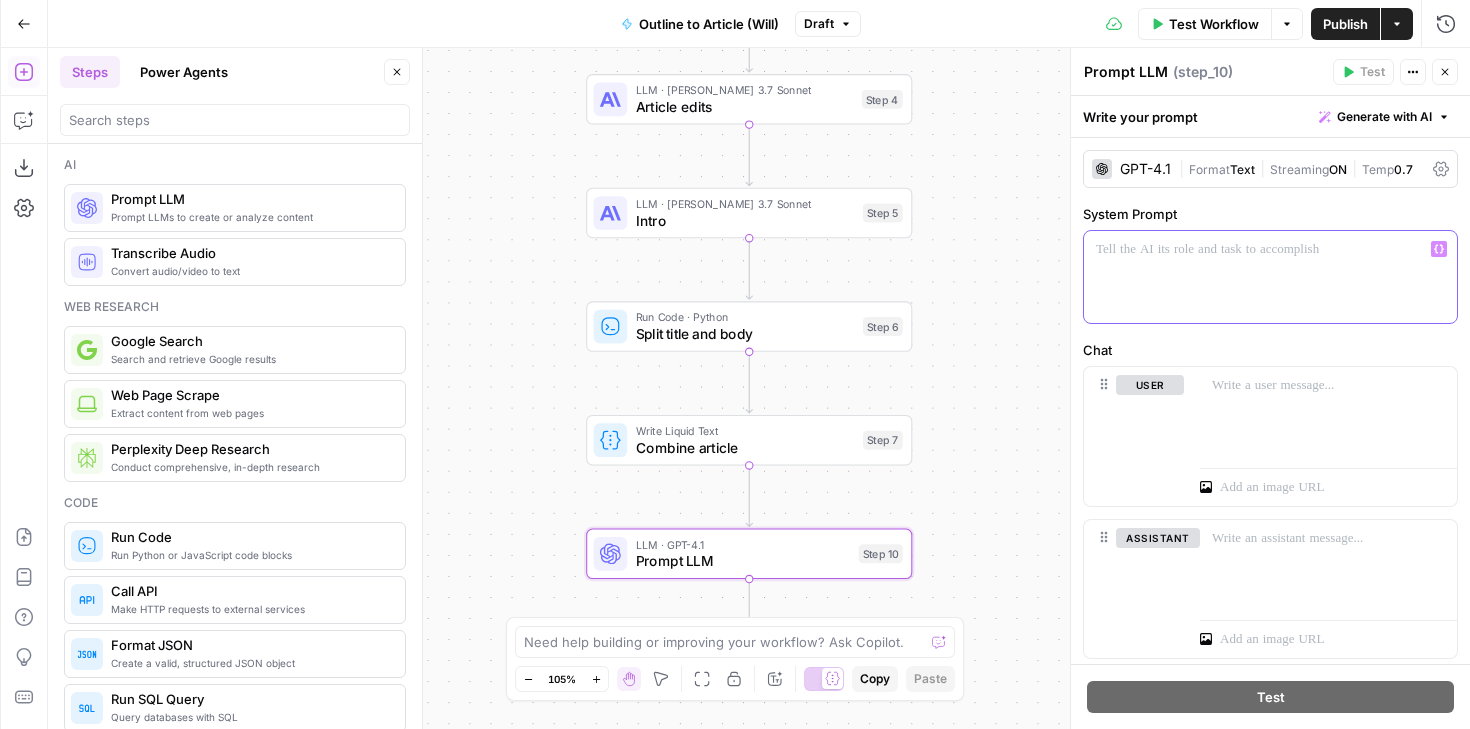 click at bounding box center [1270, 277] 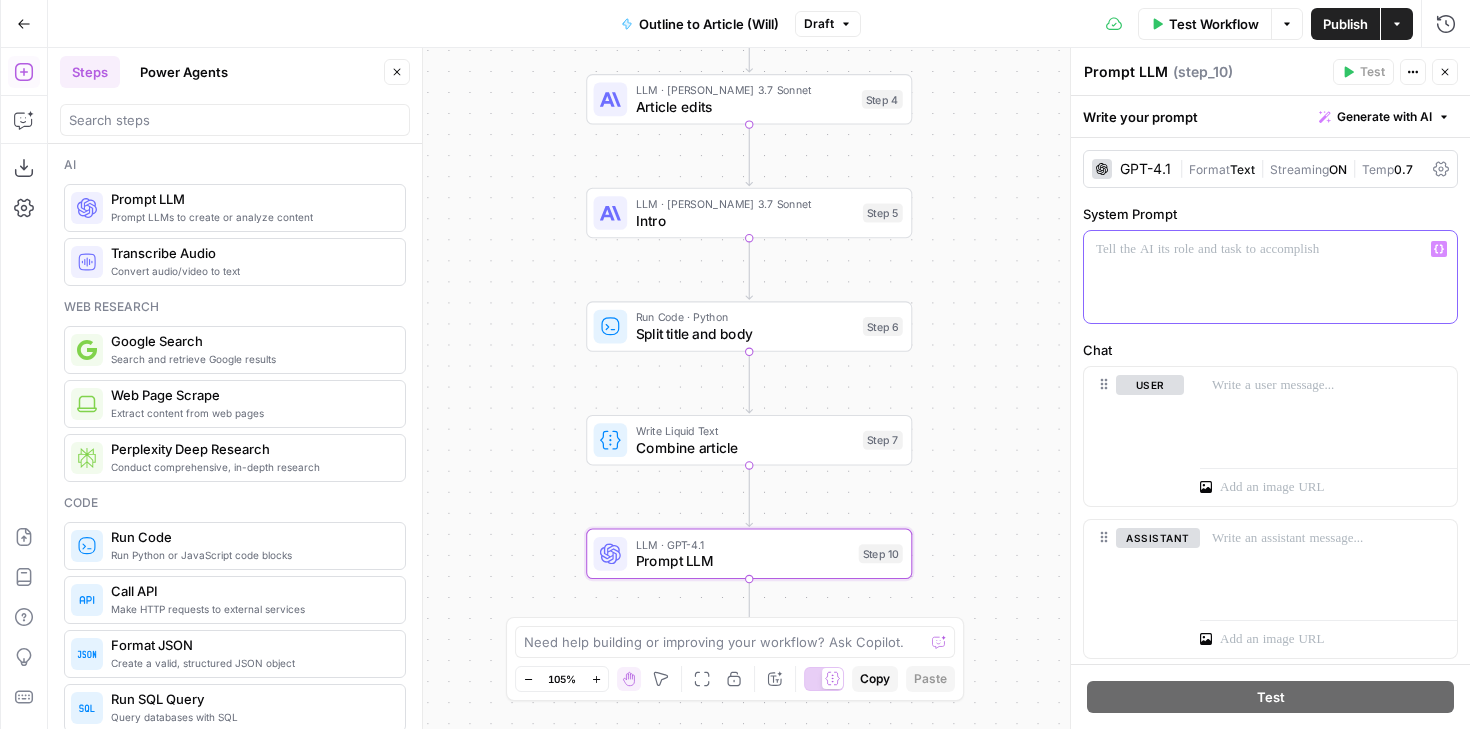 type 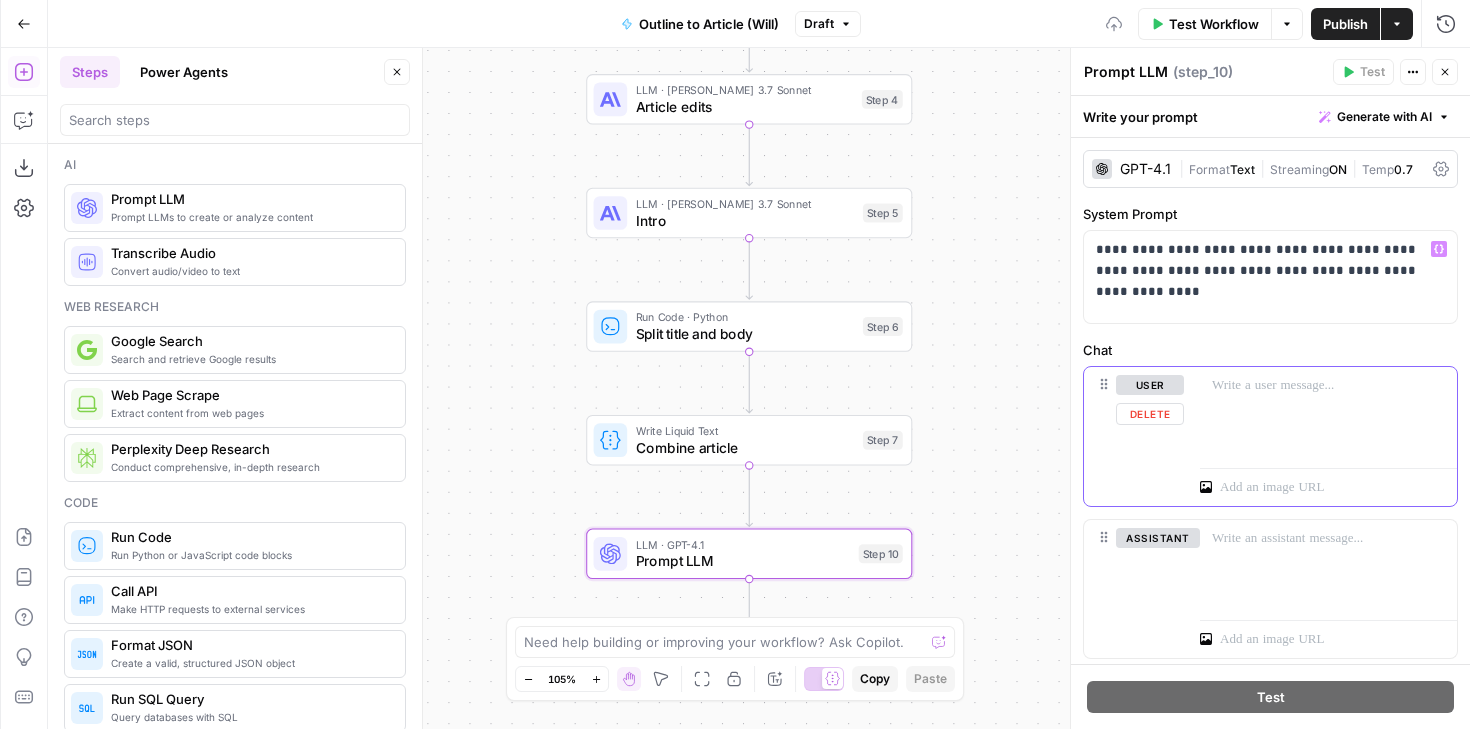click at bounding box center (1328, 385) 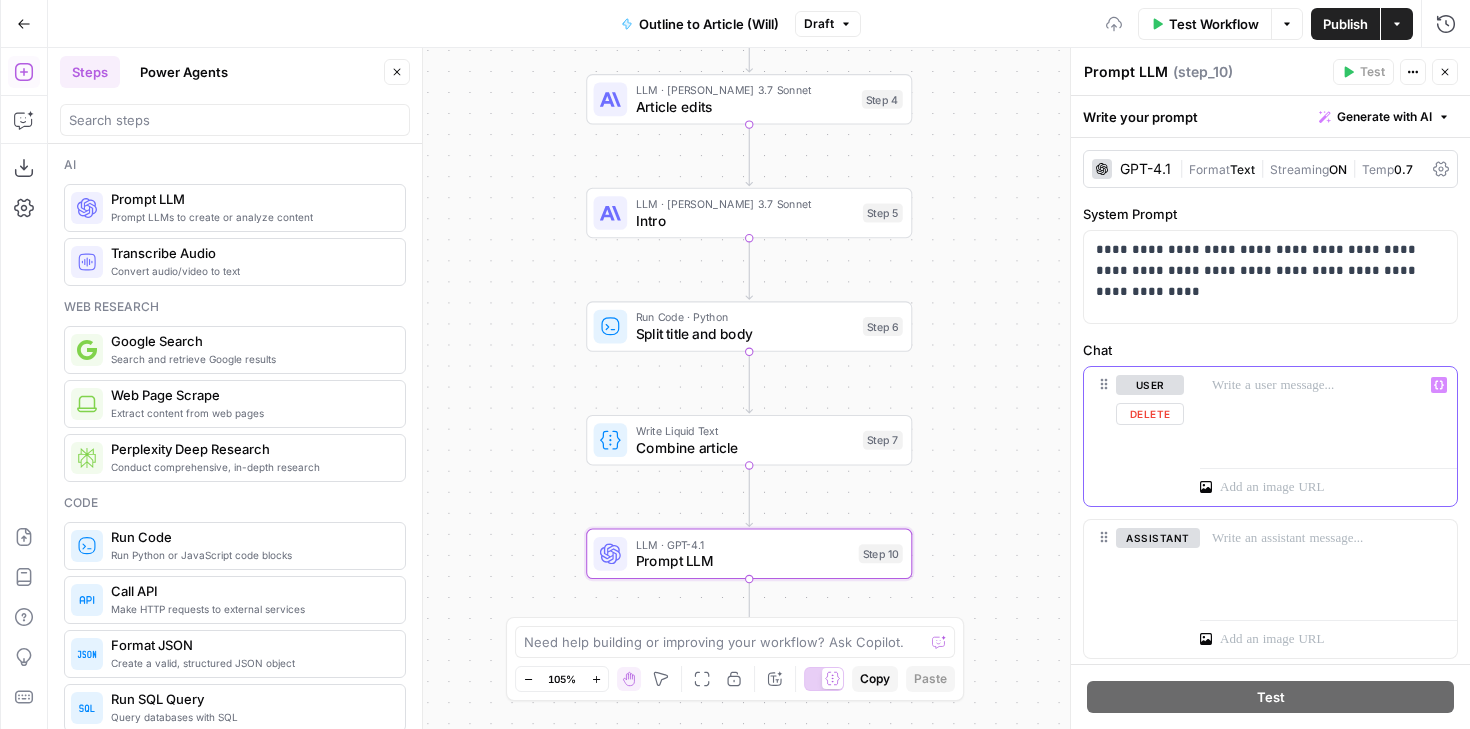 type 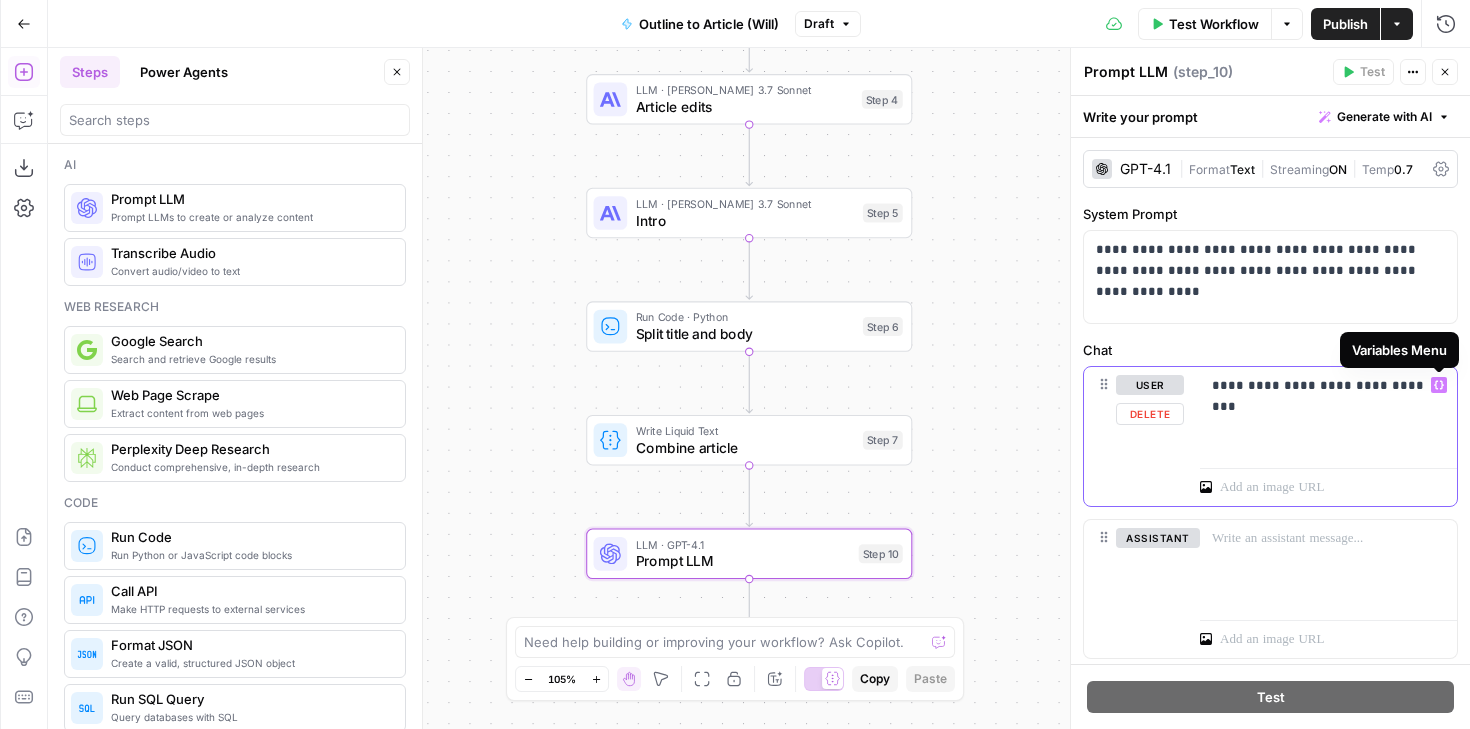 click 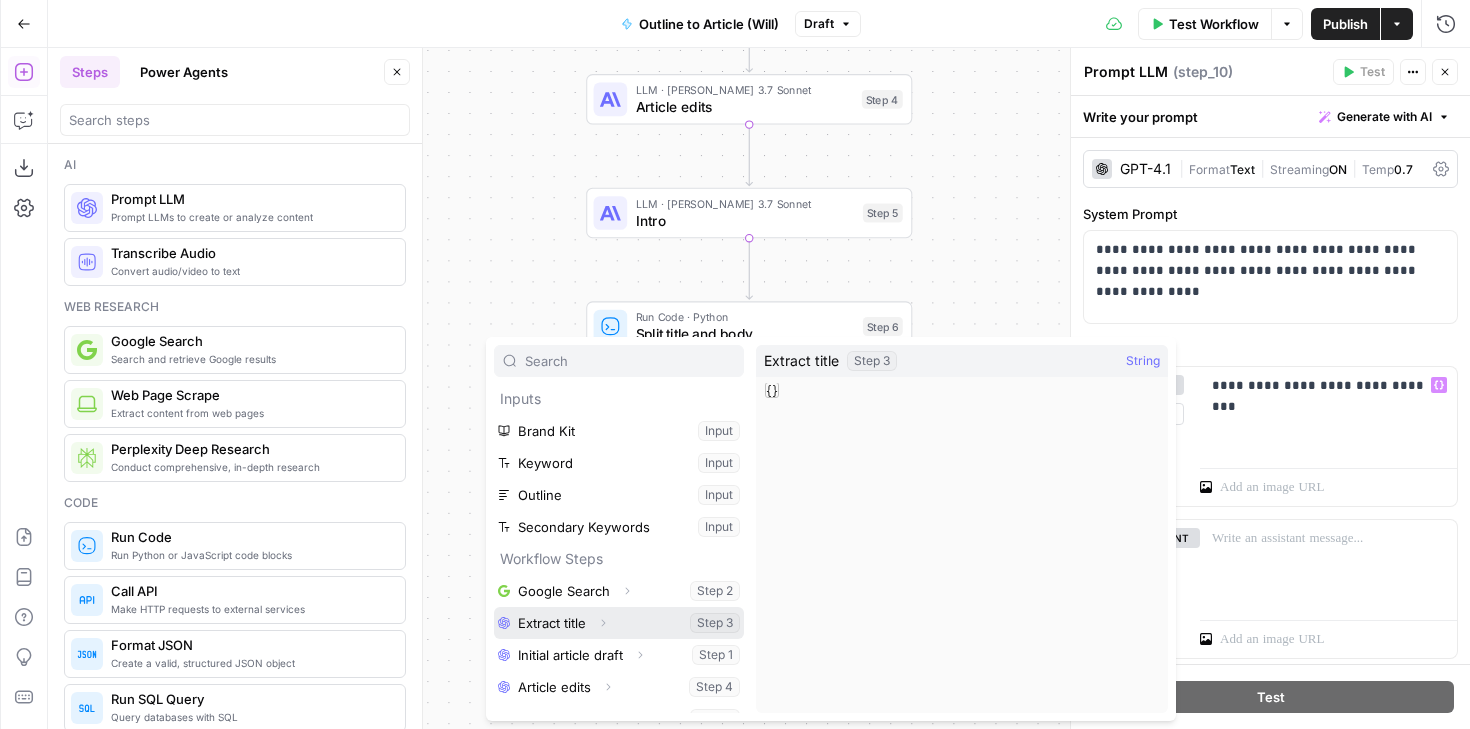 scroll, scrollTop: 86, scrollLeft: 0, axis: vertical 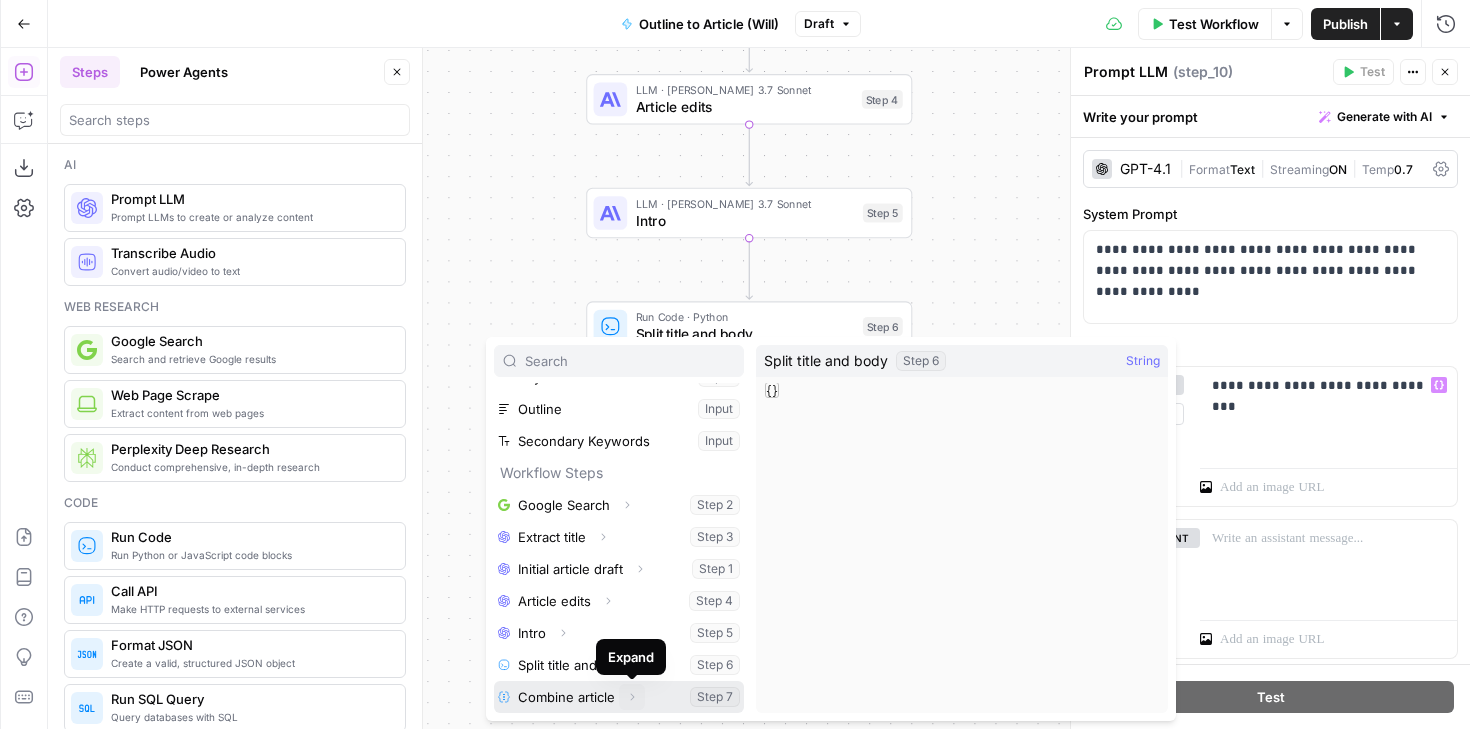 click 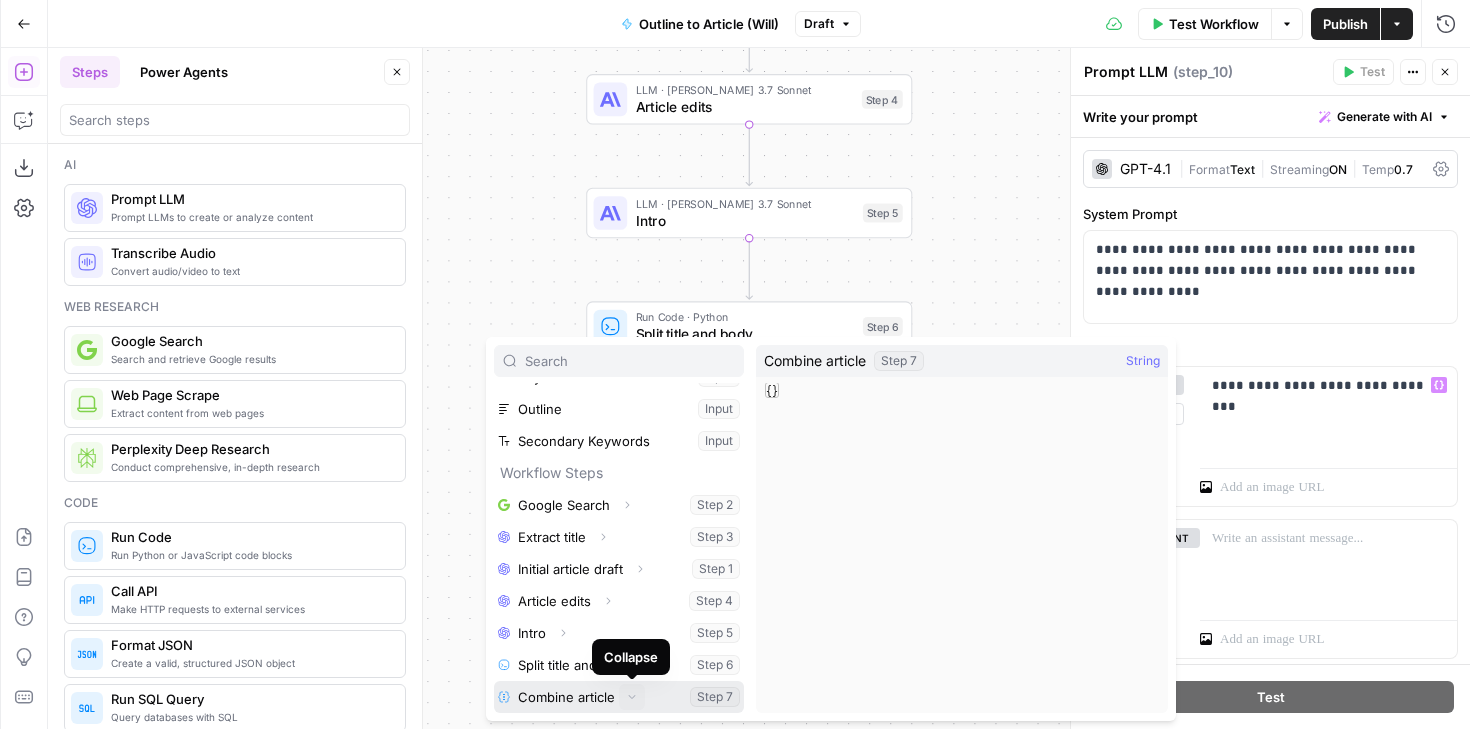 scroll, scrollTop: 118, scrollLeft: 0, axis: vertical 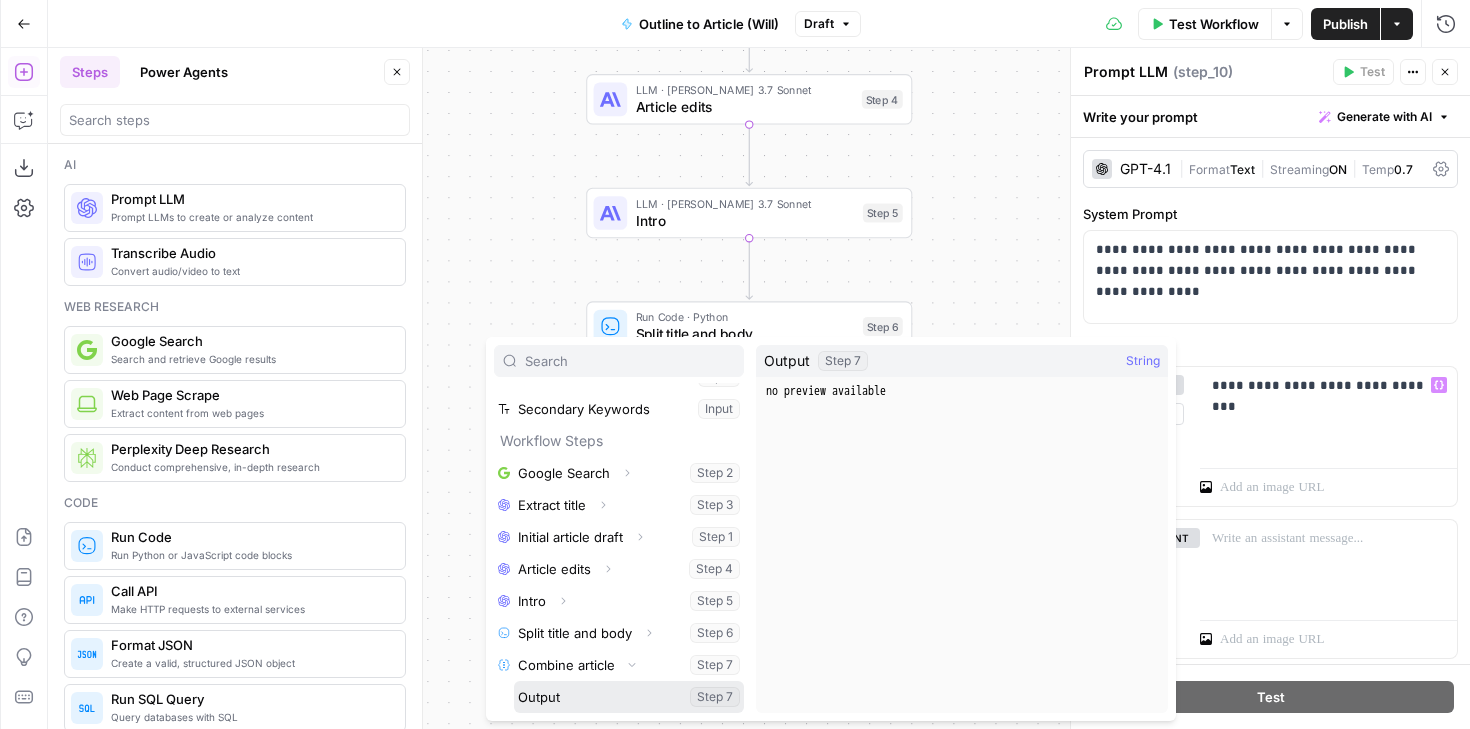 click at bounding box center [629, 697] 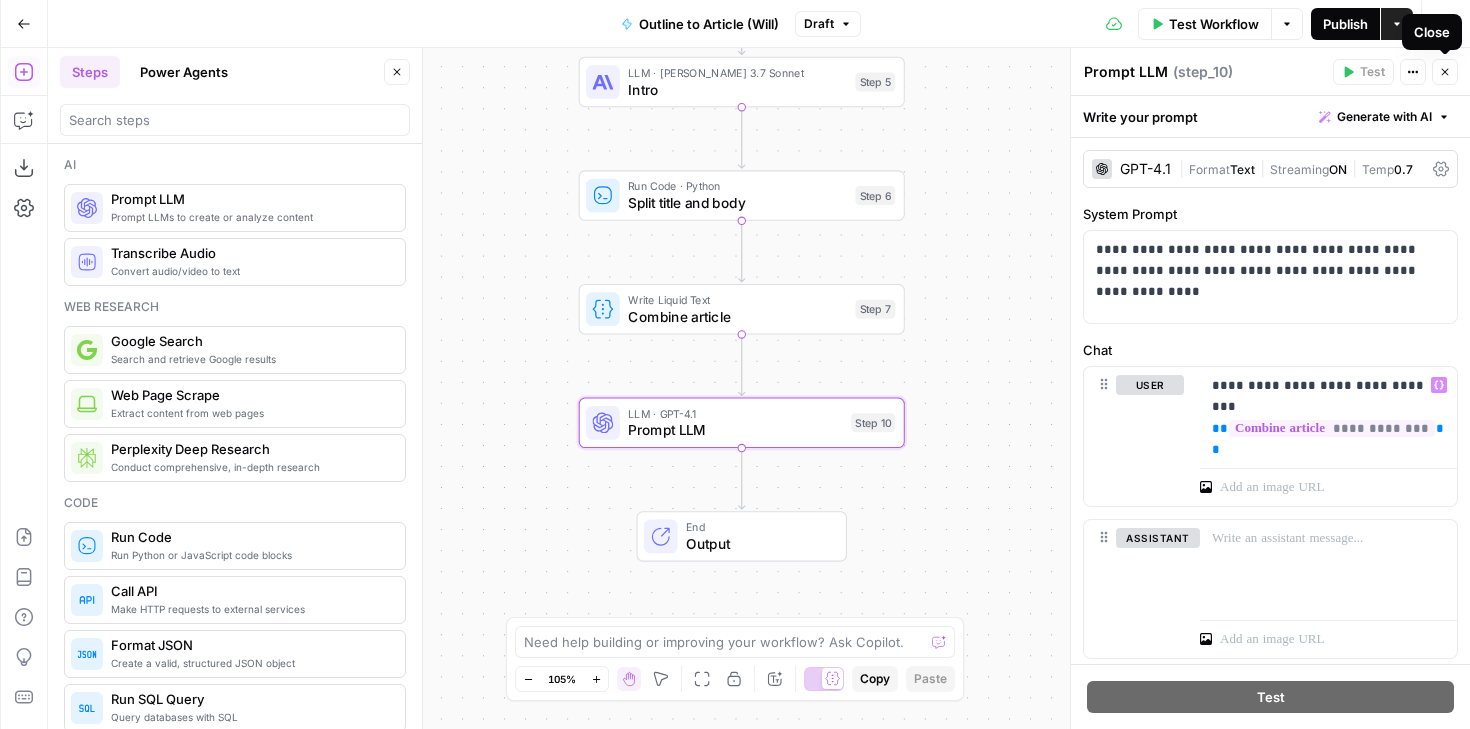 click on "Publish" at bounding box center (1345, 24) 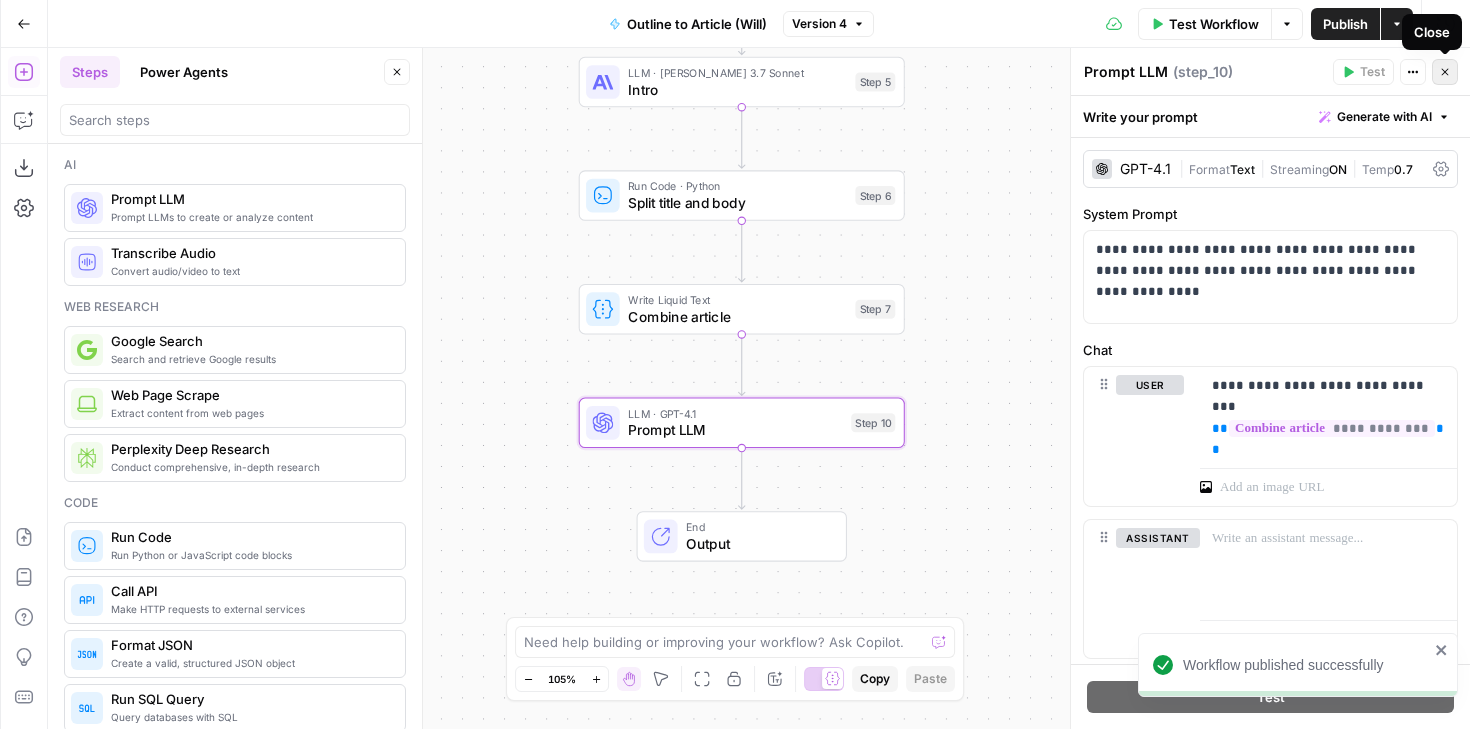 click on "Close" at bounding box center (1445, 72) 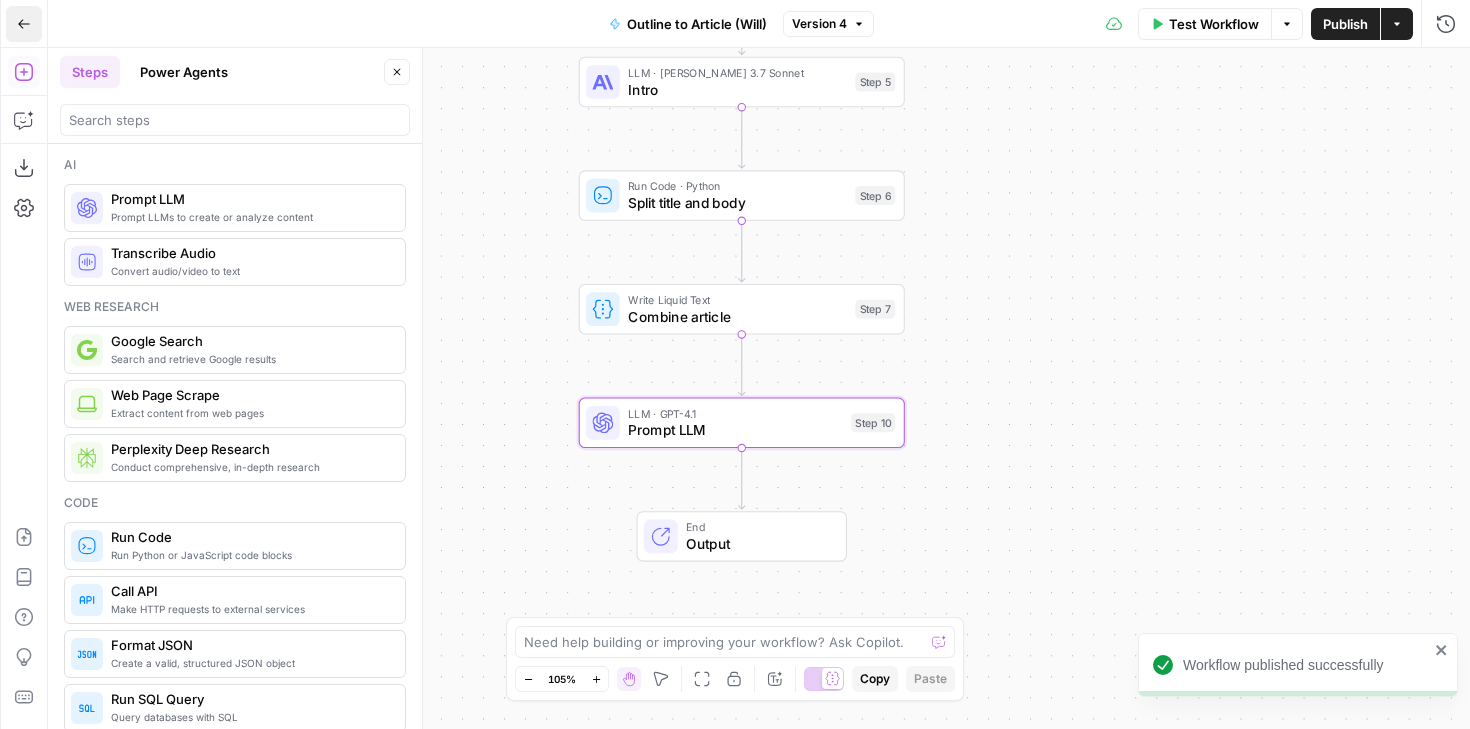 click 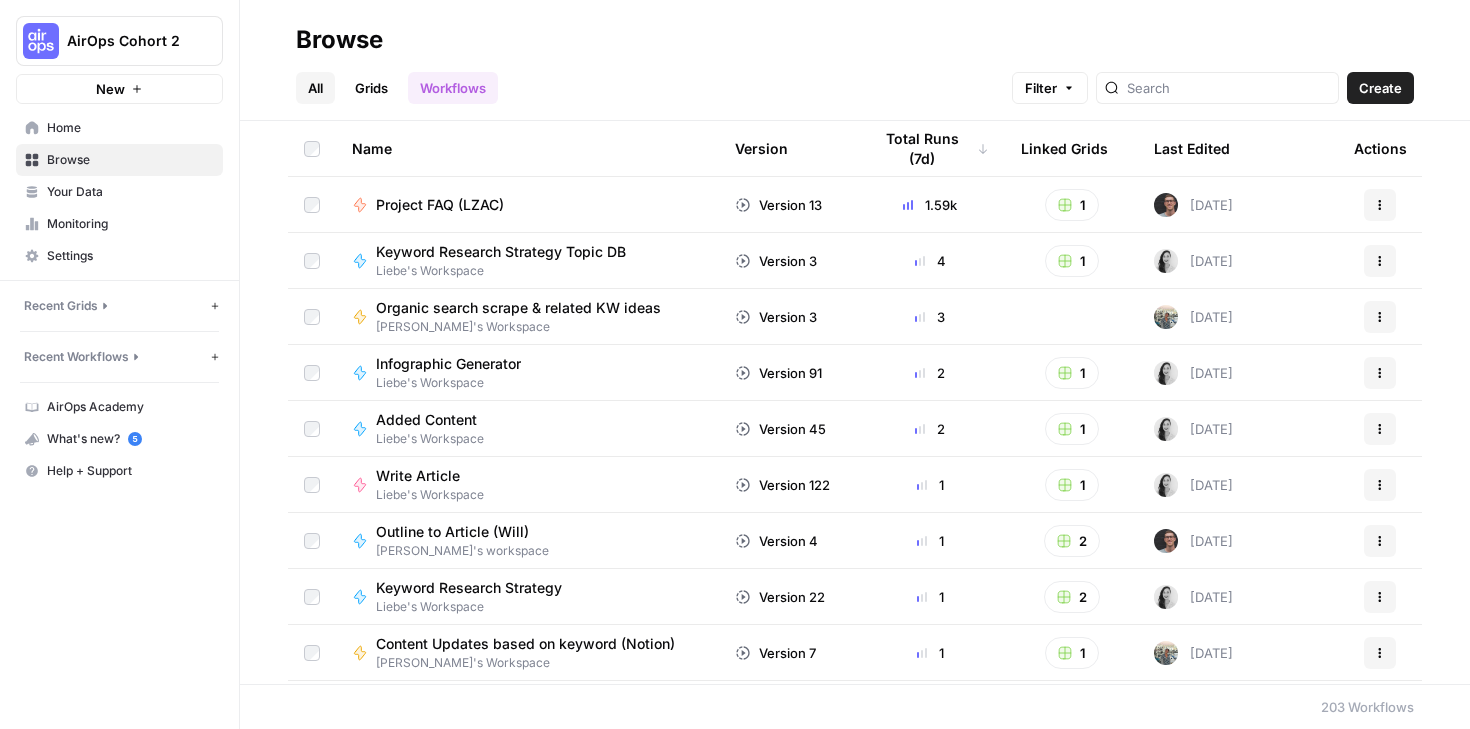 click on "All" at bounding box center [315, 88] 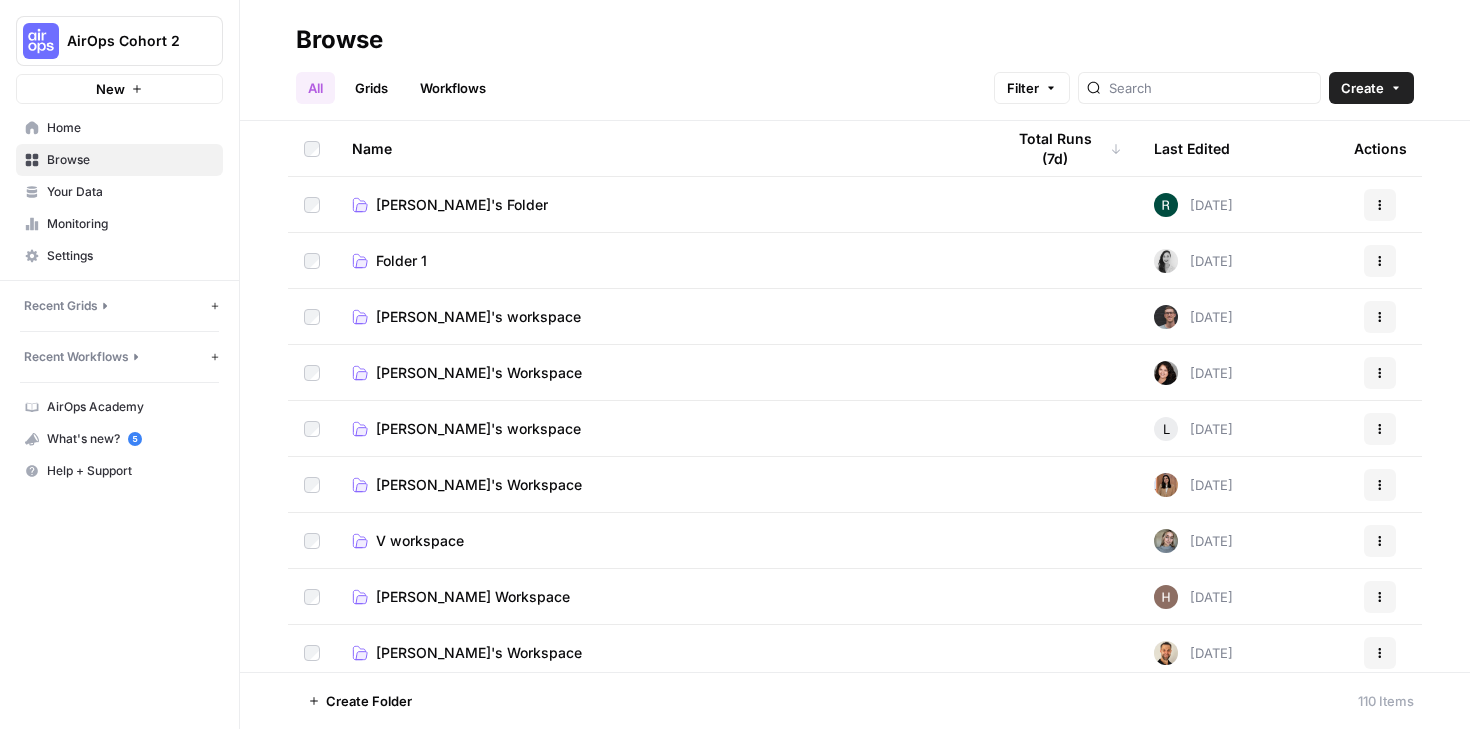click on "Will's workspace" at bounding box center [478, 317] 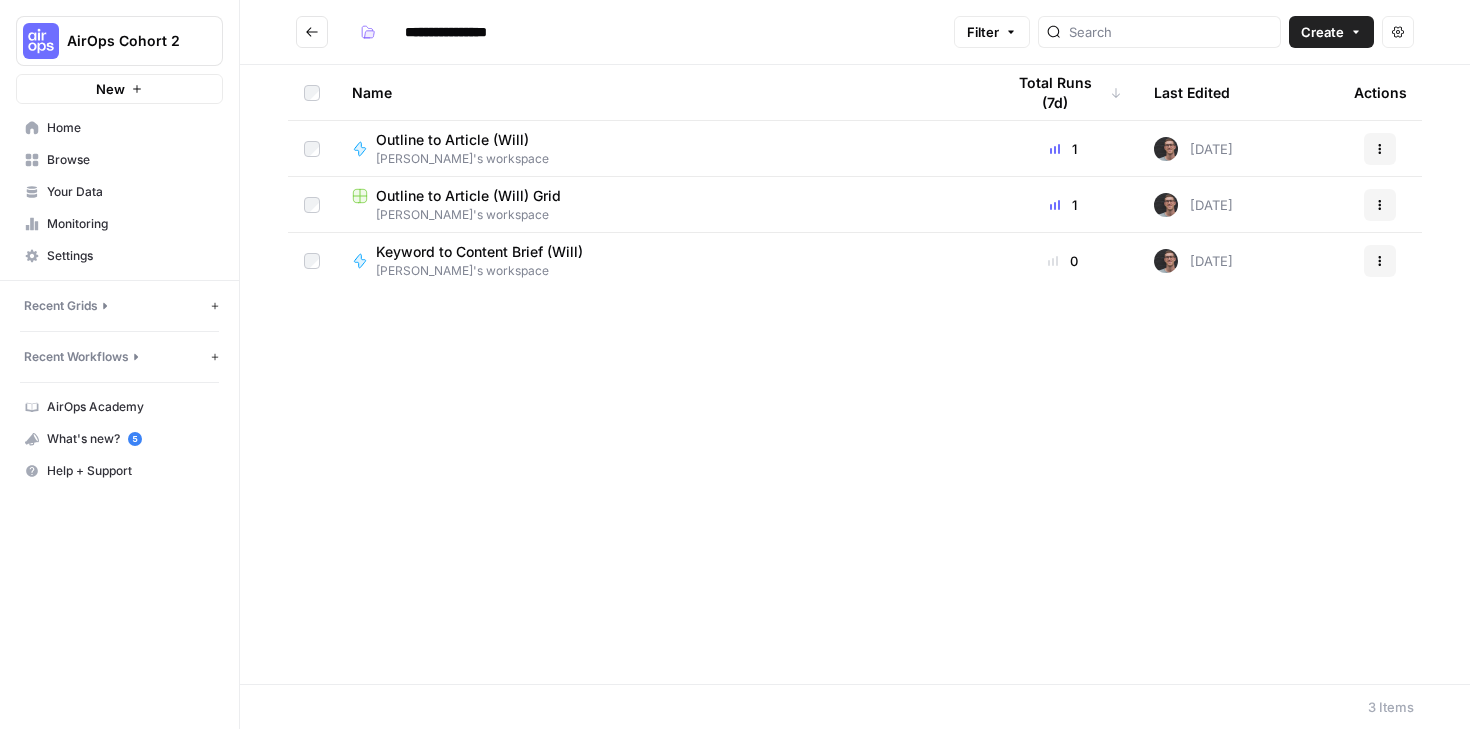 click on "Outline to Article (Will)" at bounding box center (454, 140) 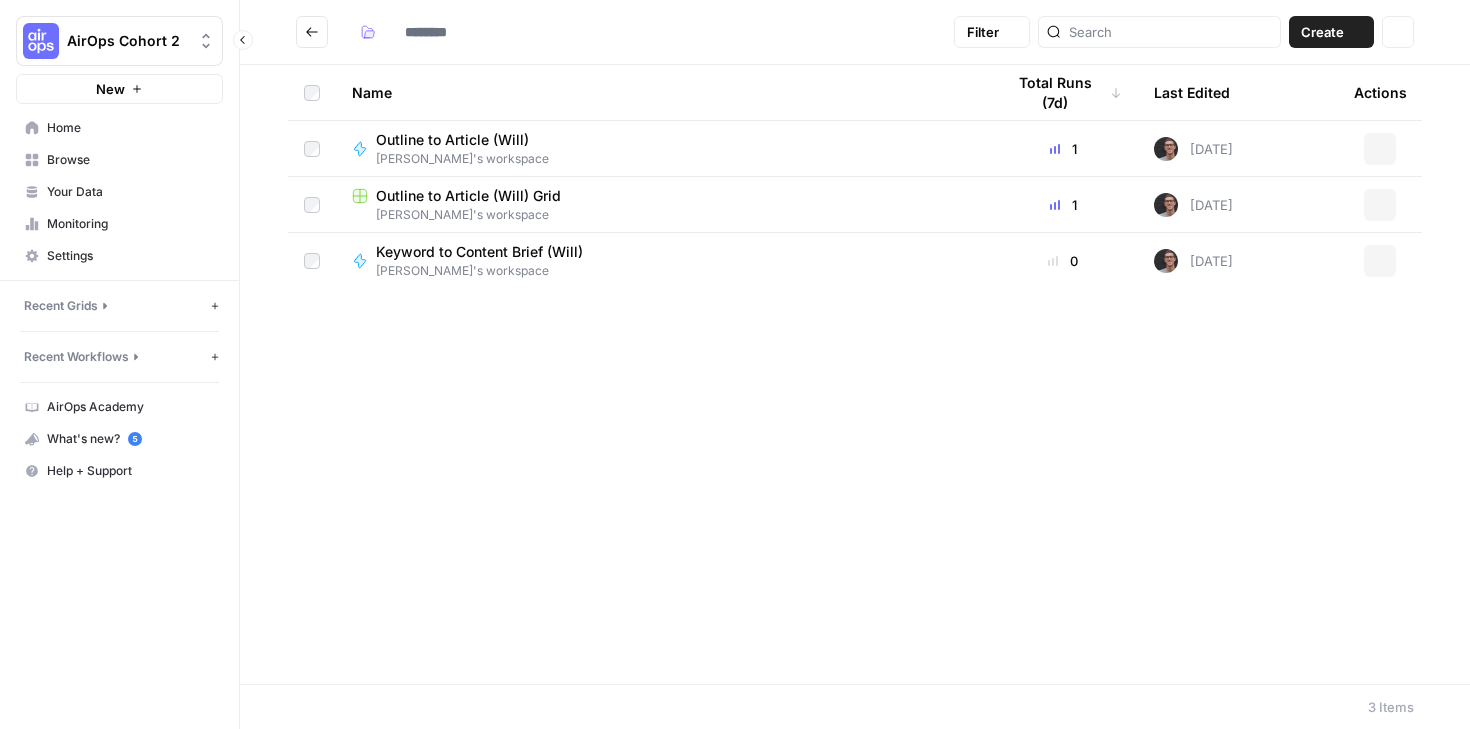type on "**********" 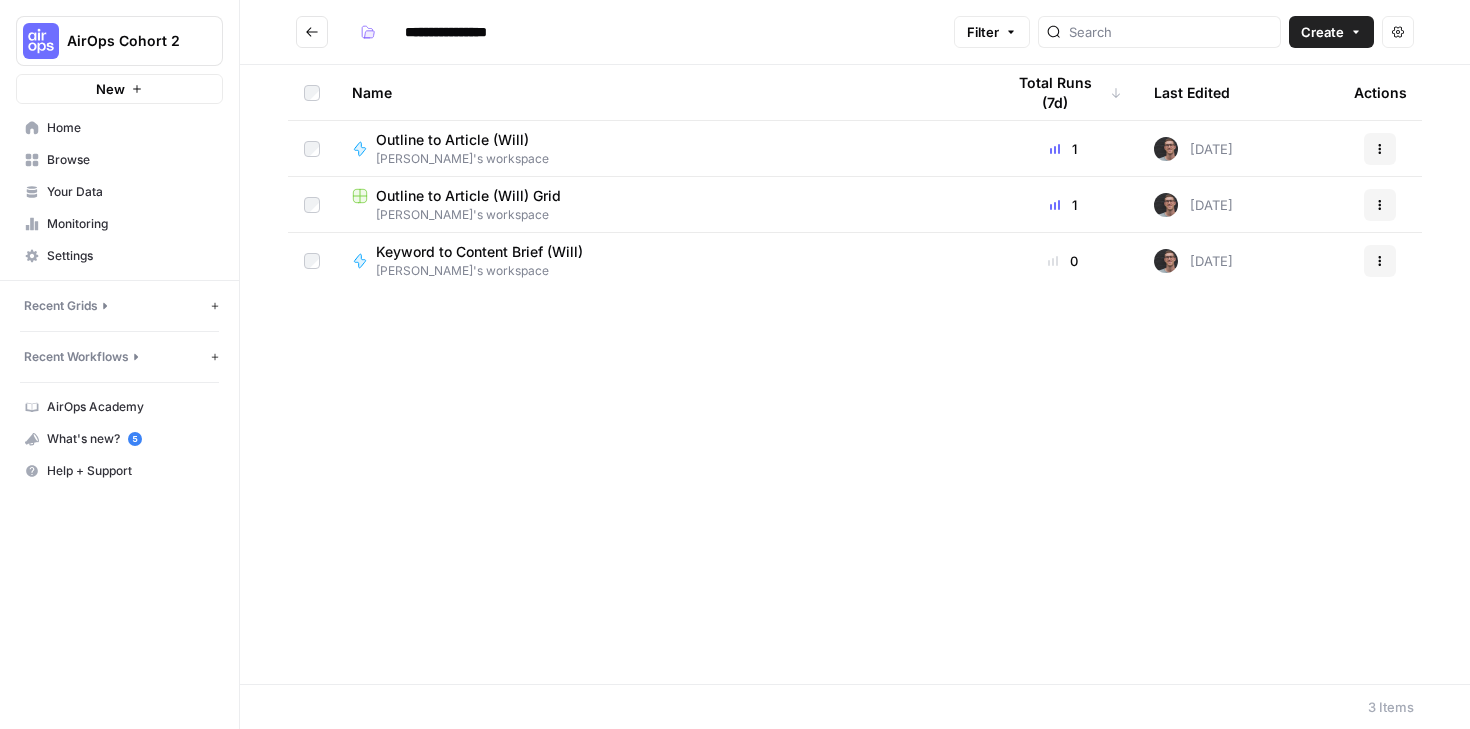 click on "Outline to Article (Will) Grid" at bounding box center (468, 196) 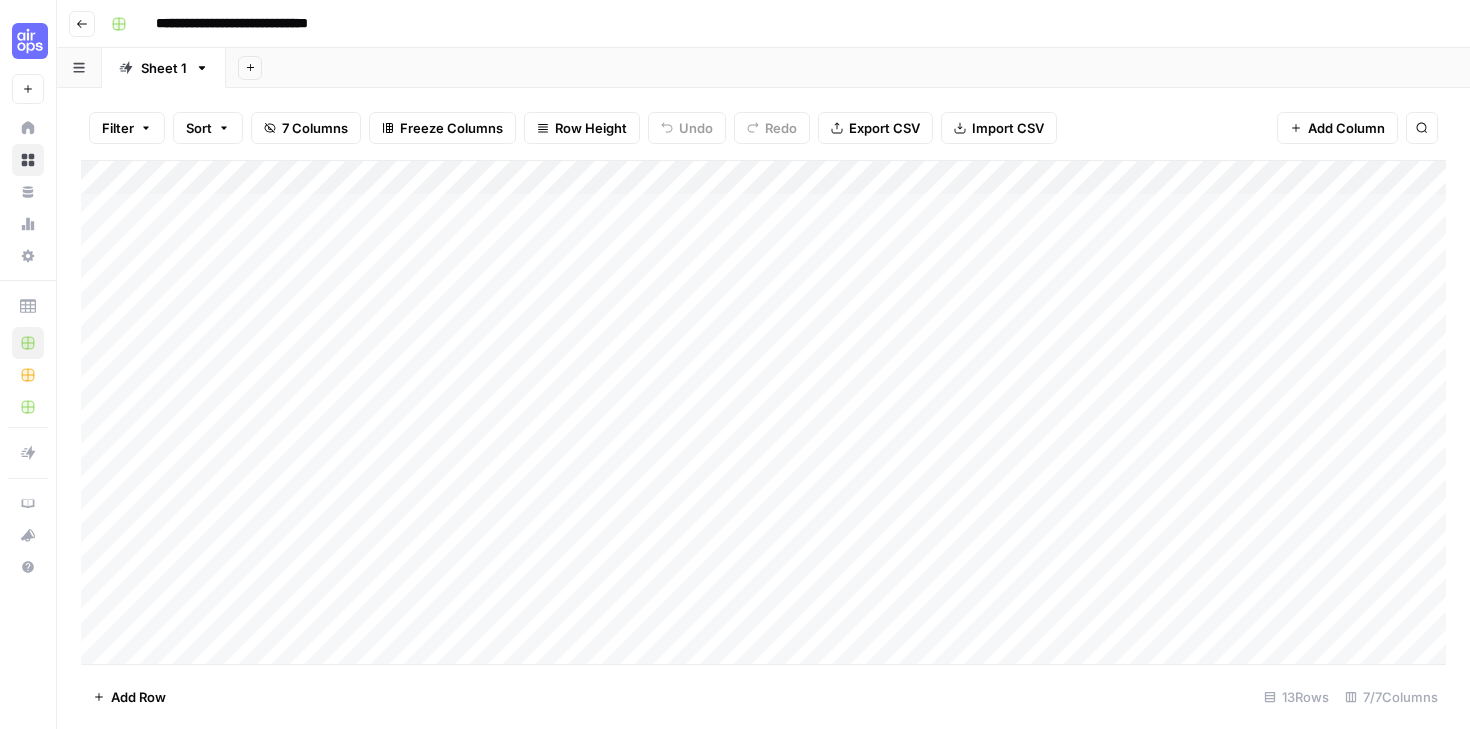 scroll, scrollTop: 0, scrollLeft: 152, axis: horizontal 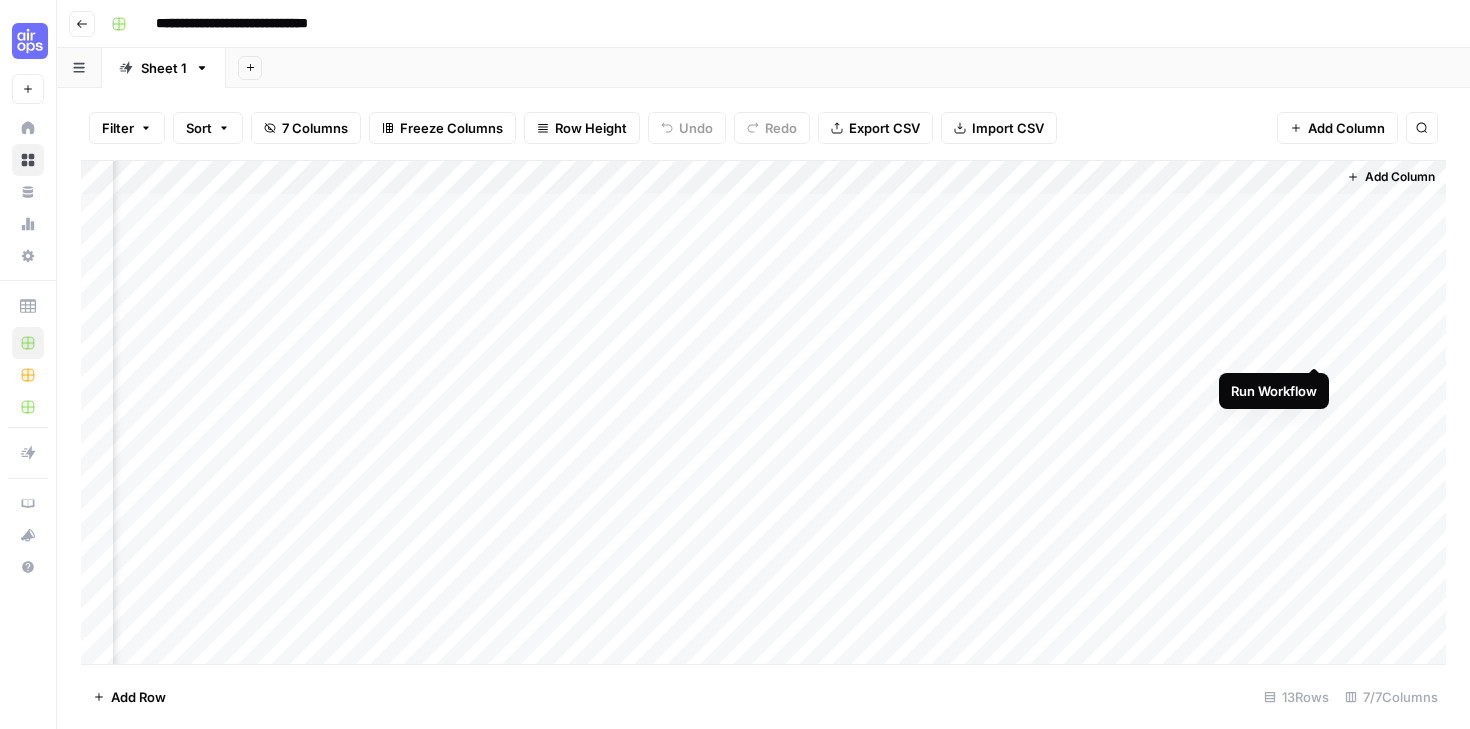 click on "Add Column" at bounding box center [763, 412] 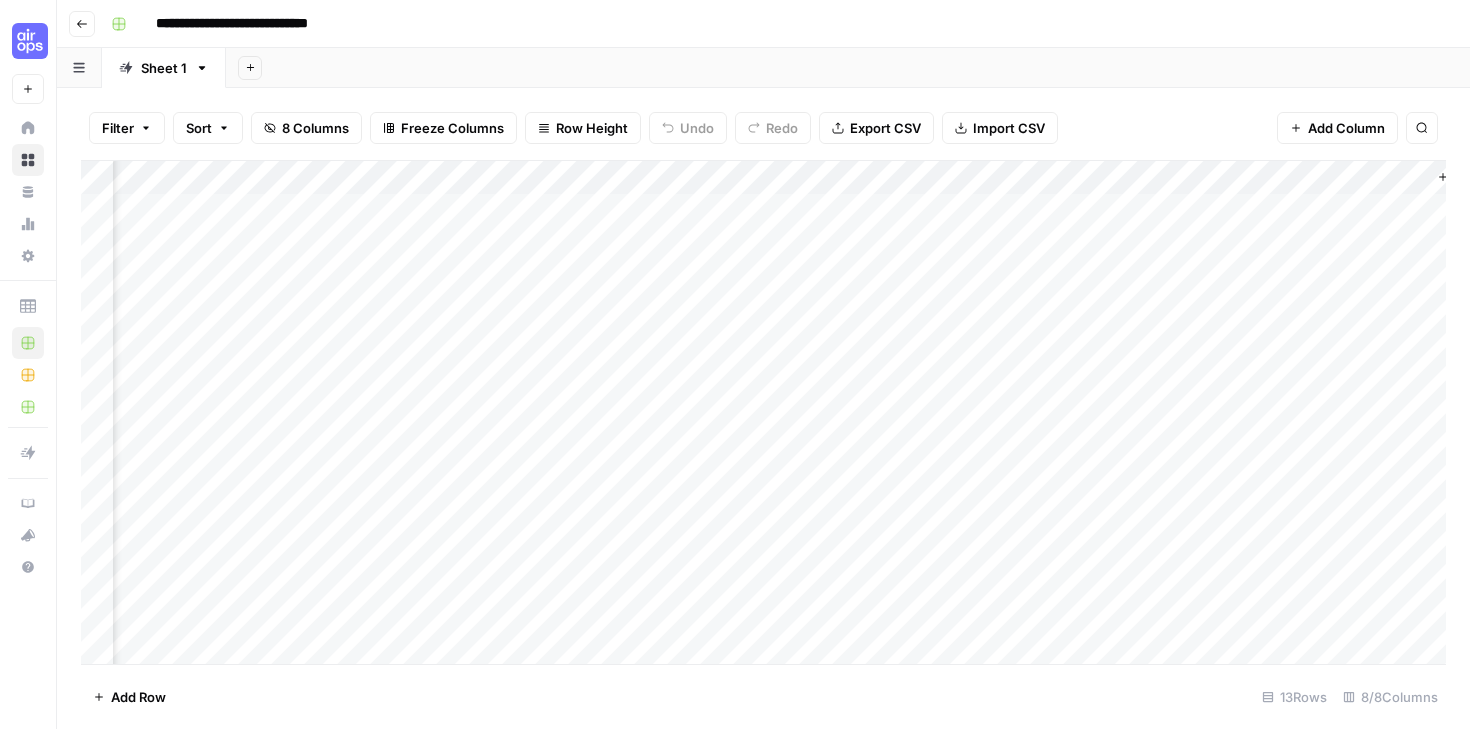 scroll, scrollTop: 0, scrollLeft: 332, axis: horizontal 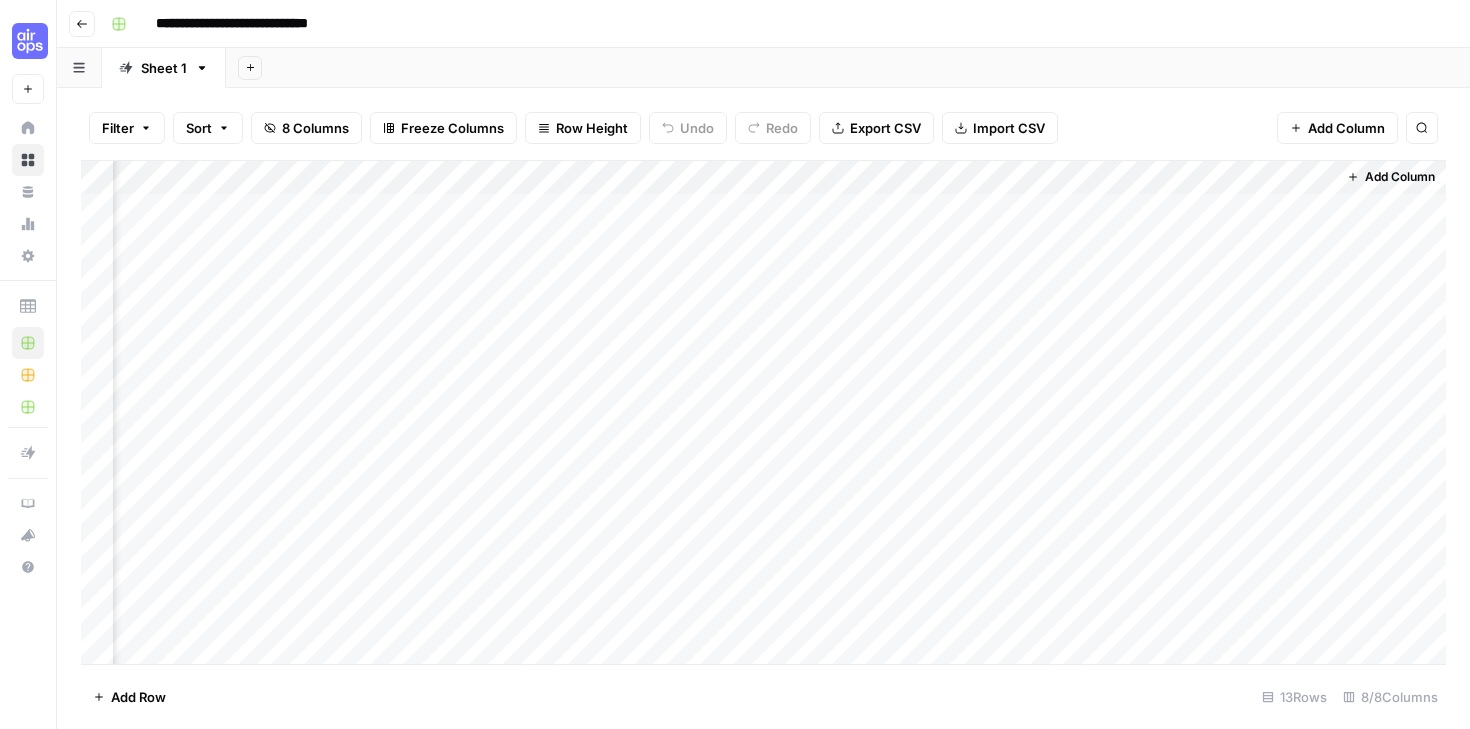 click on "Add Column" at bounding box center [763, 412] 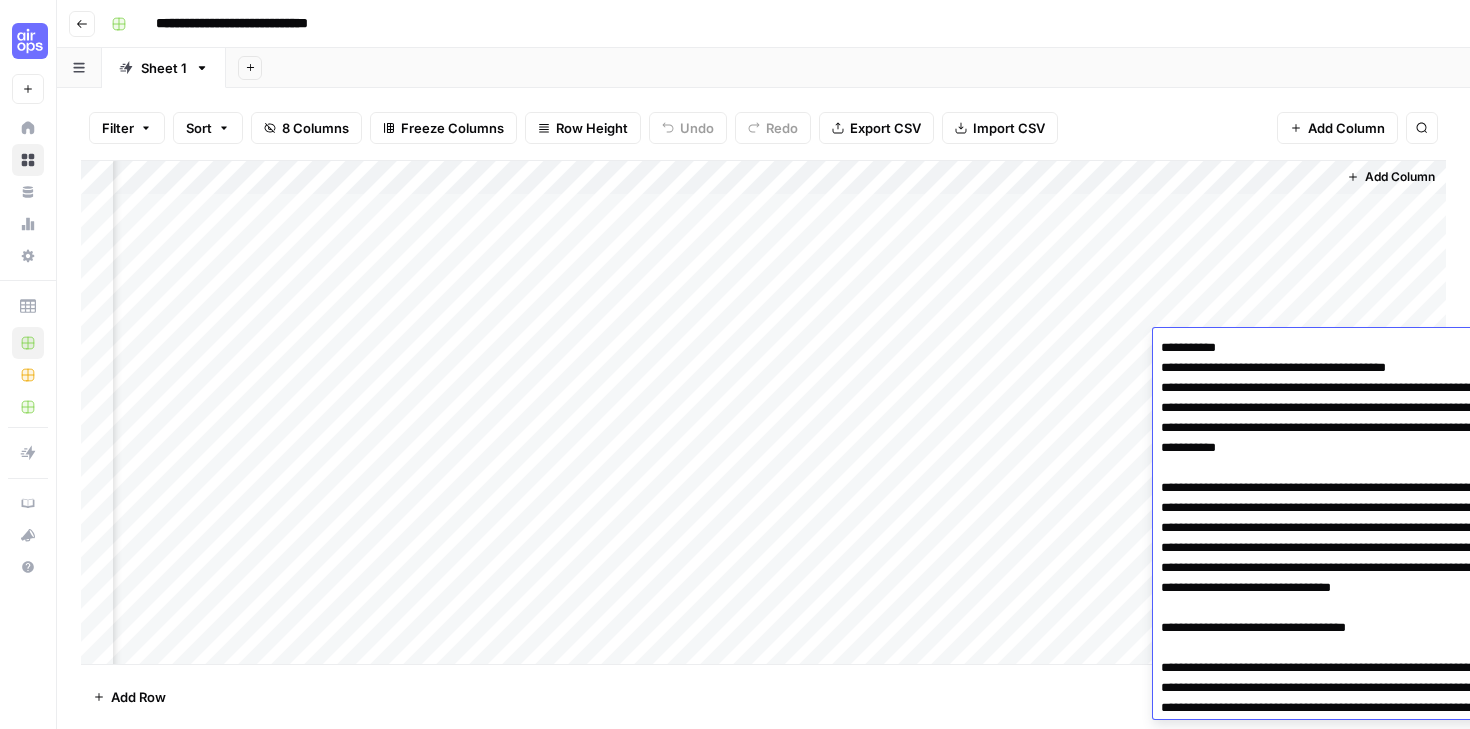 scroll, scrollTop: 5863, scrollLeft: 0, axis: vertical 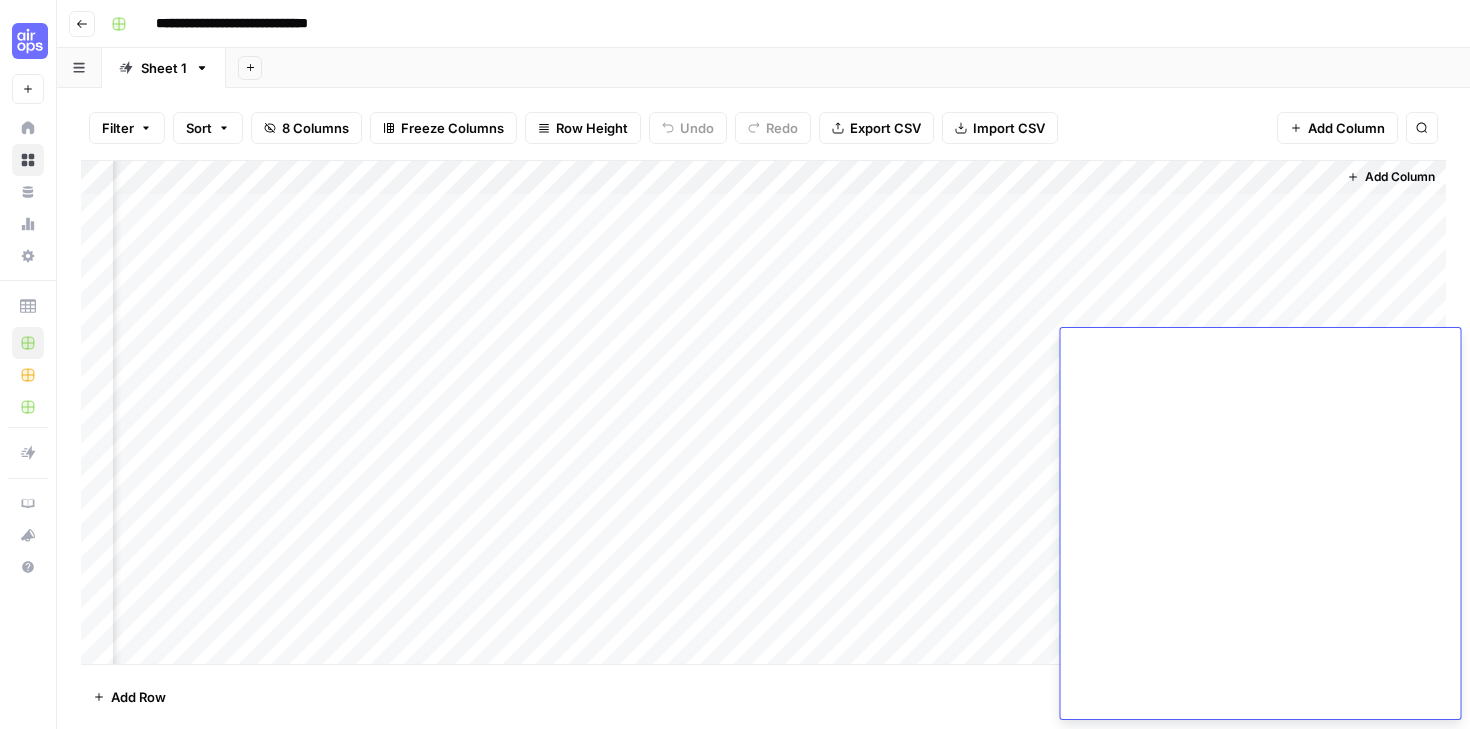 click at bounding box center [1260, -2405] 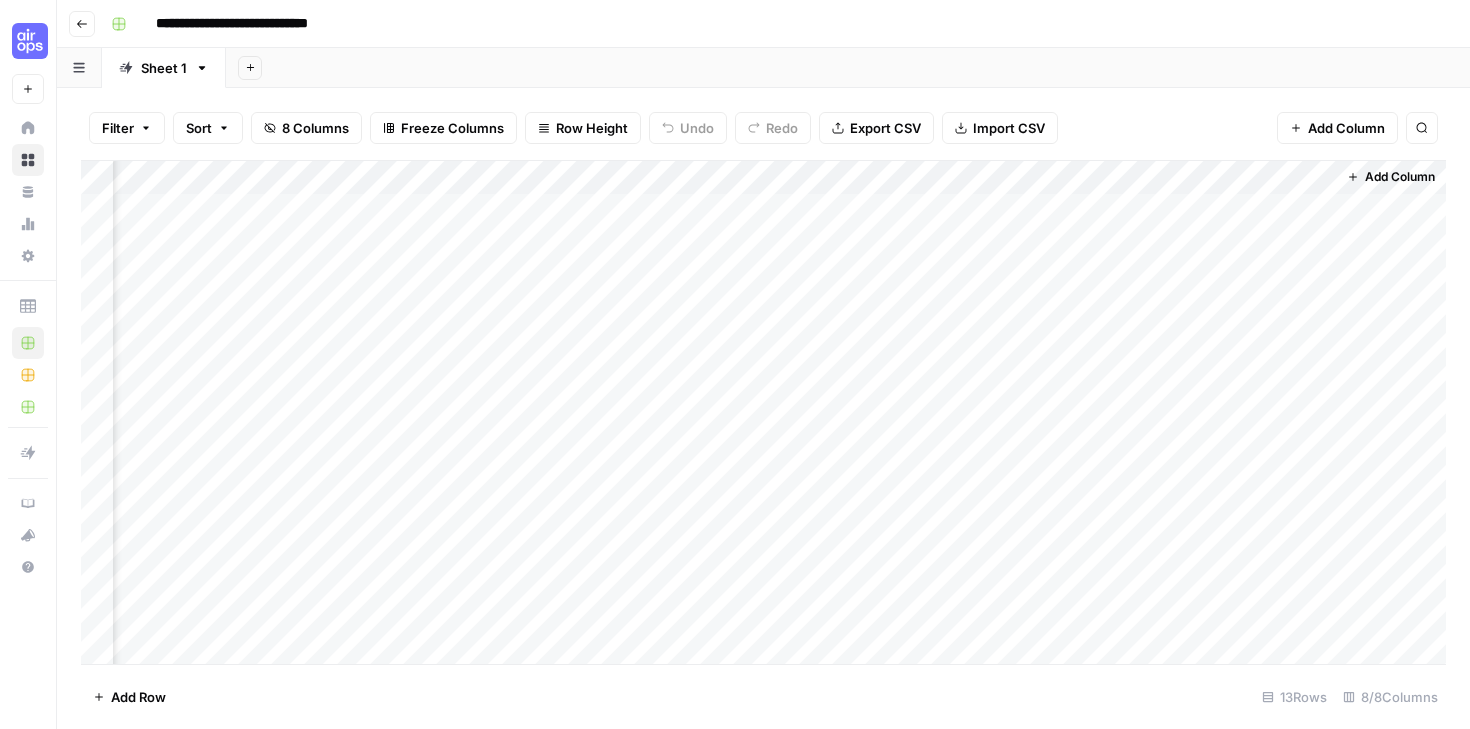 click on "Add Column" at bounding box center [763, 412] 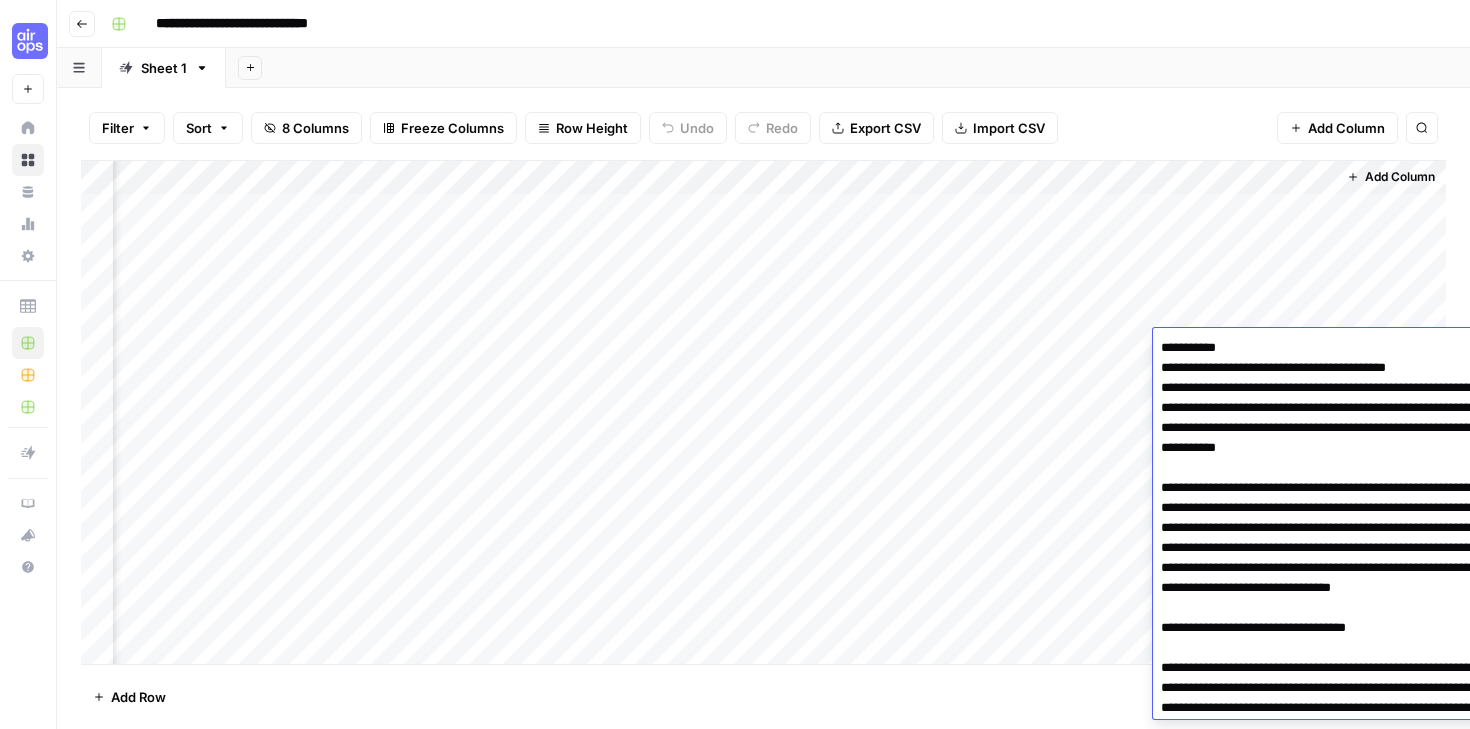 scroll, scrollTop: 5863, scrollLeft: 0, axis: vertical 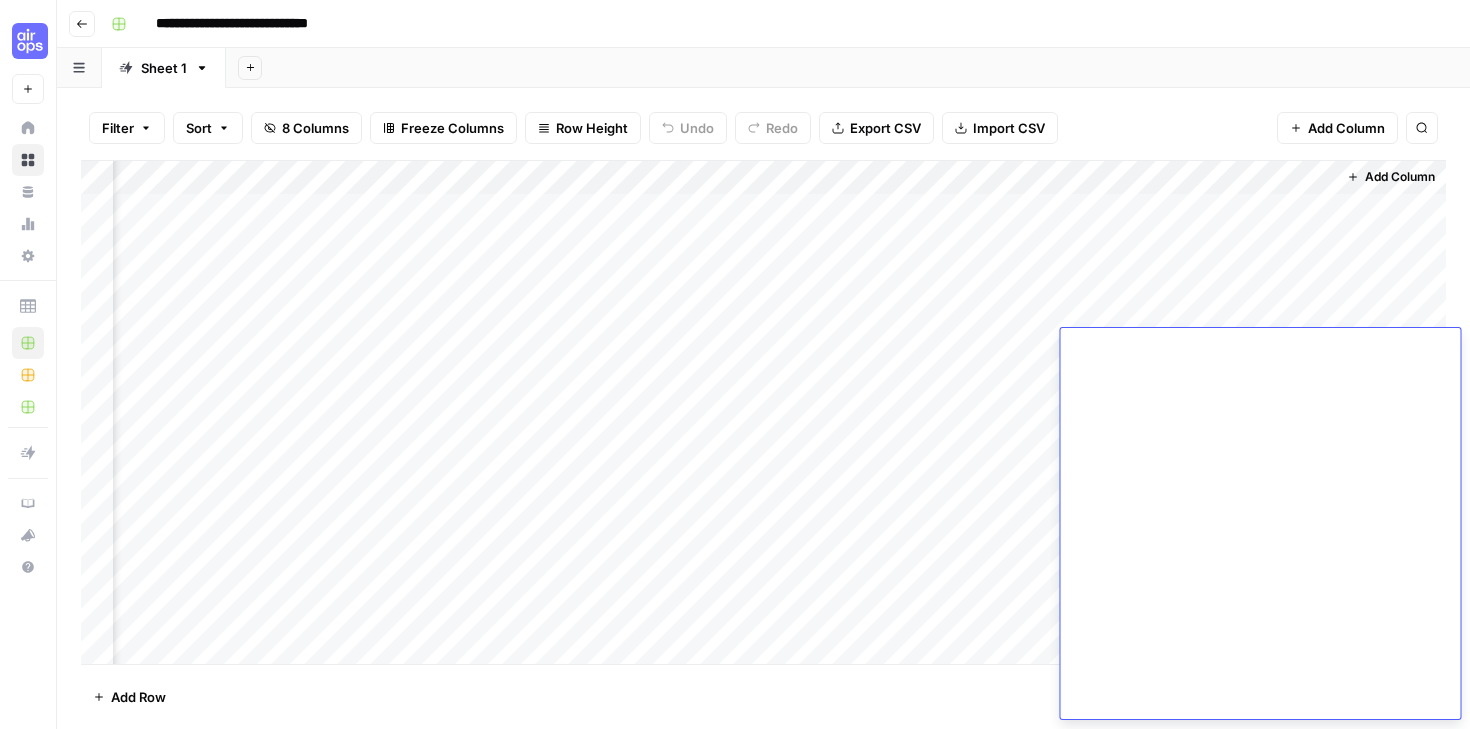click at bounding box center [1260, -2405] 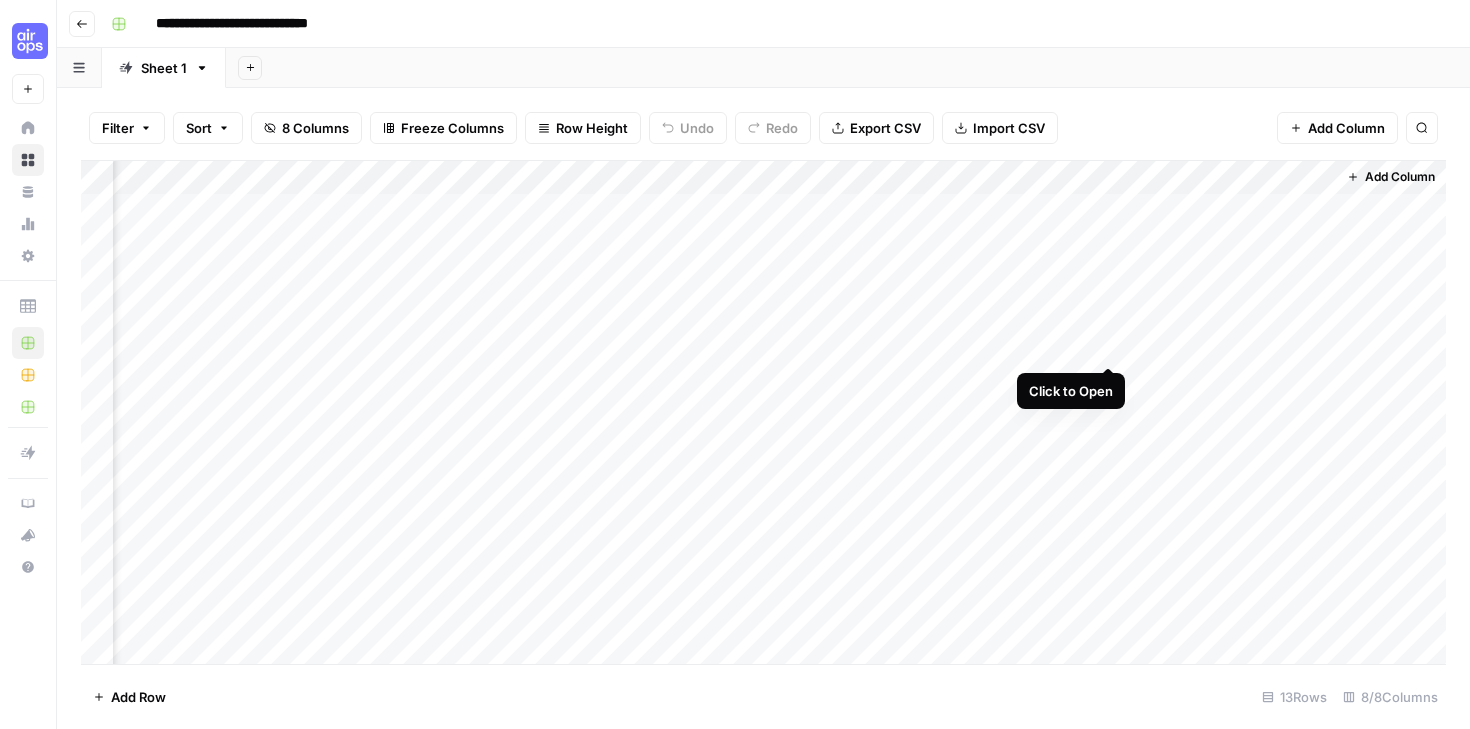 click on "Add Column" at bounding box center [763, 412] 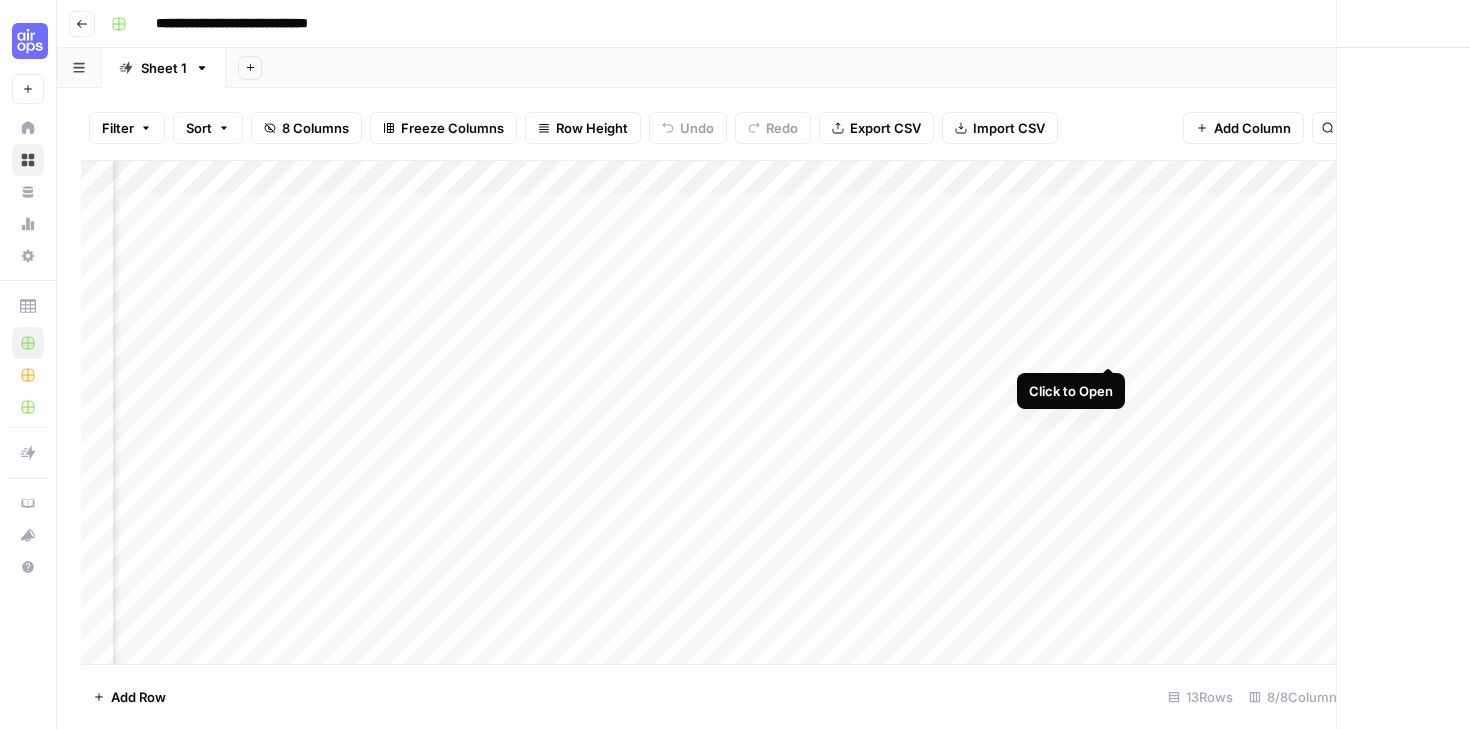 scroll, scrollTop: 0, scrollLeft: 316, axis: horizontal 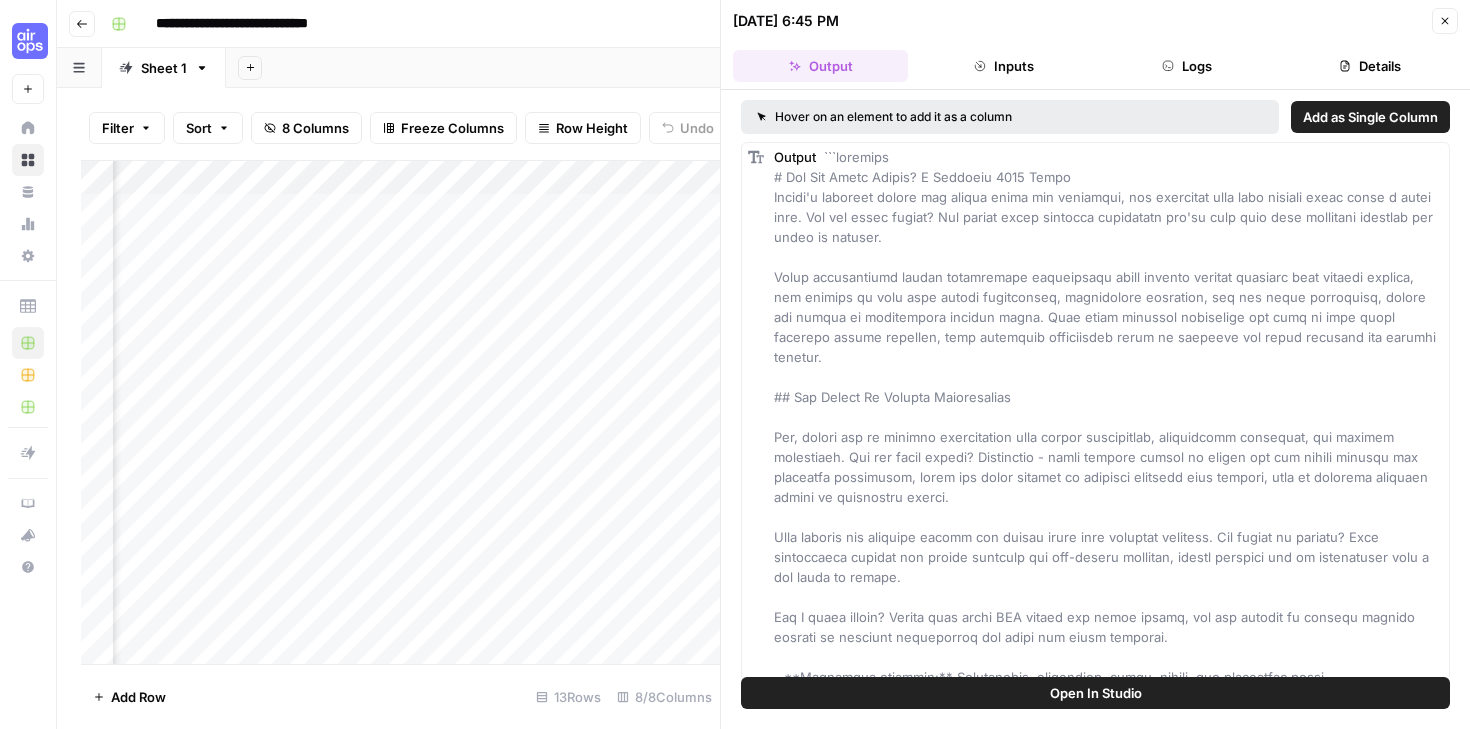 drag, startPoint x: 1072, startPoint y: 174, endPoint x: 917, endPoint y: 173, distance: 155.00322 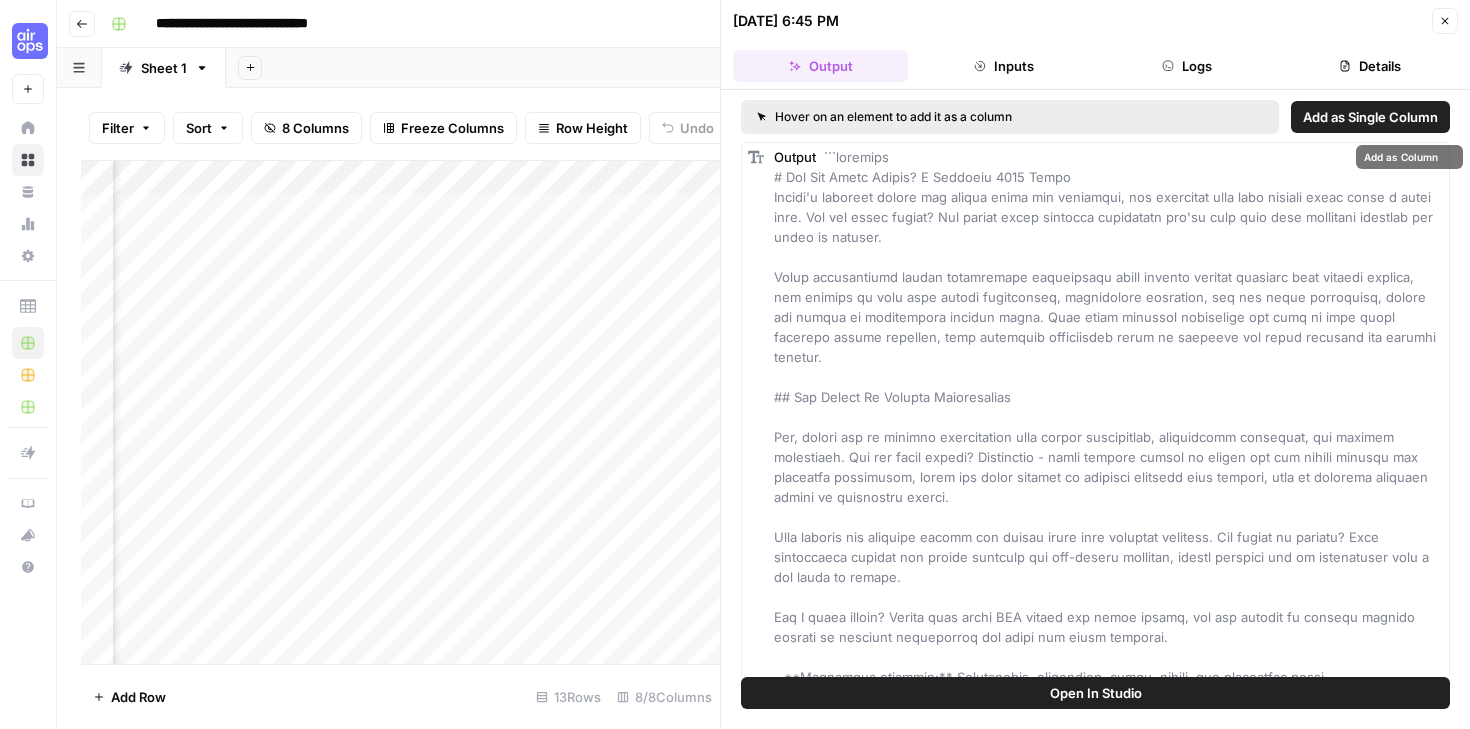 click at bounding box center (1111, 2457) 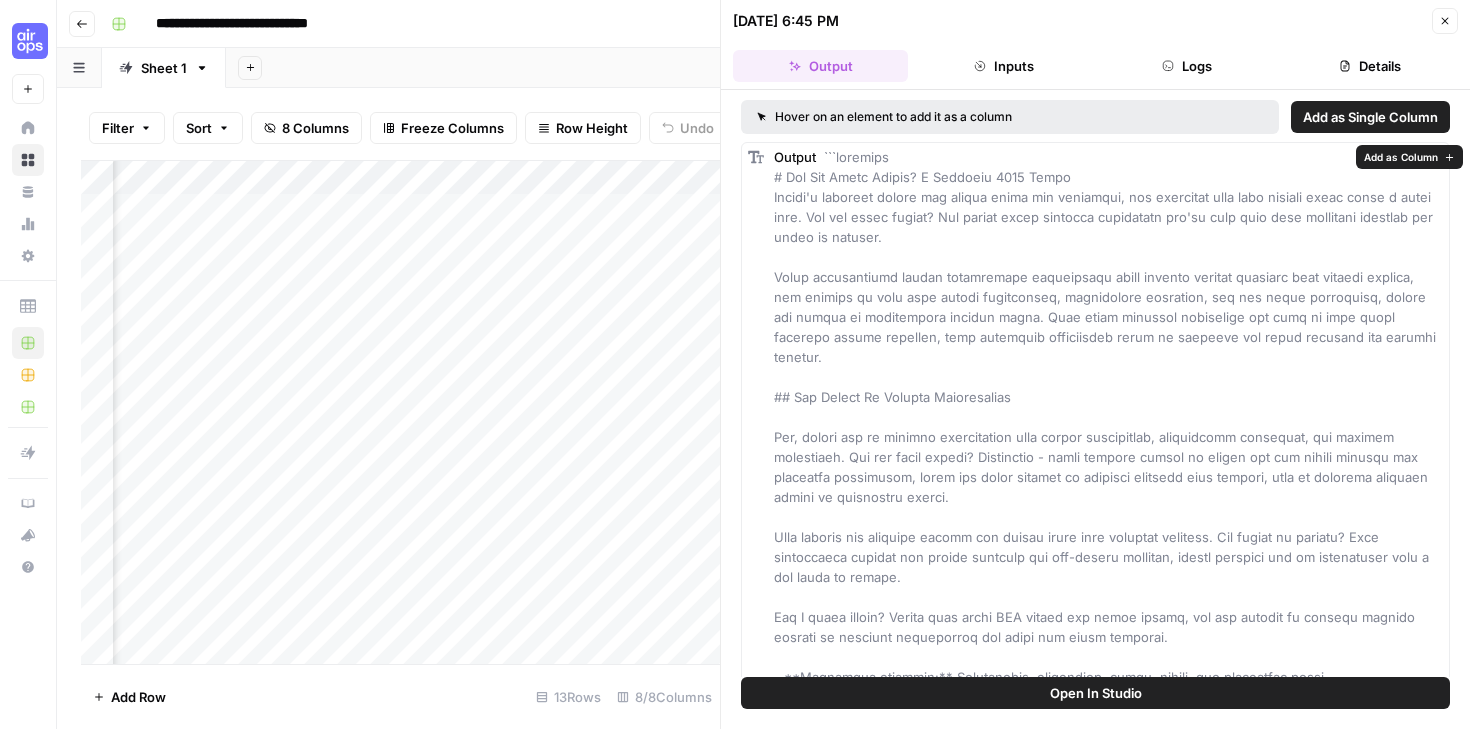drag, startPoint x: 923, startPoint y: 174, endPoint x: 789, endPoint y: 169, distance: 134.09325 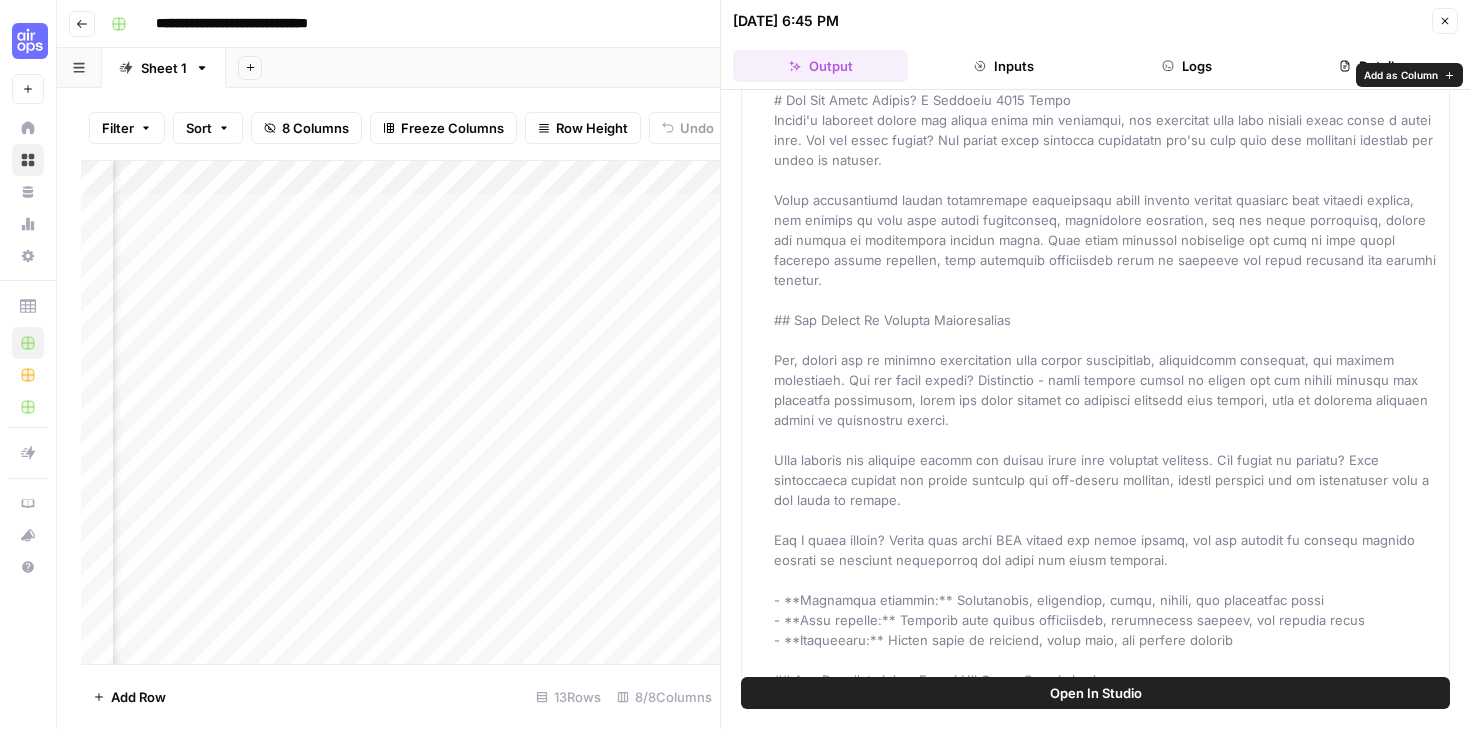 scroll, scrollTop: 0, scrollLeft: 0, axis: both 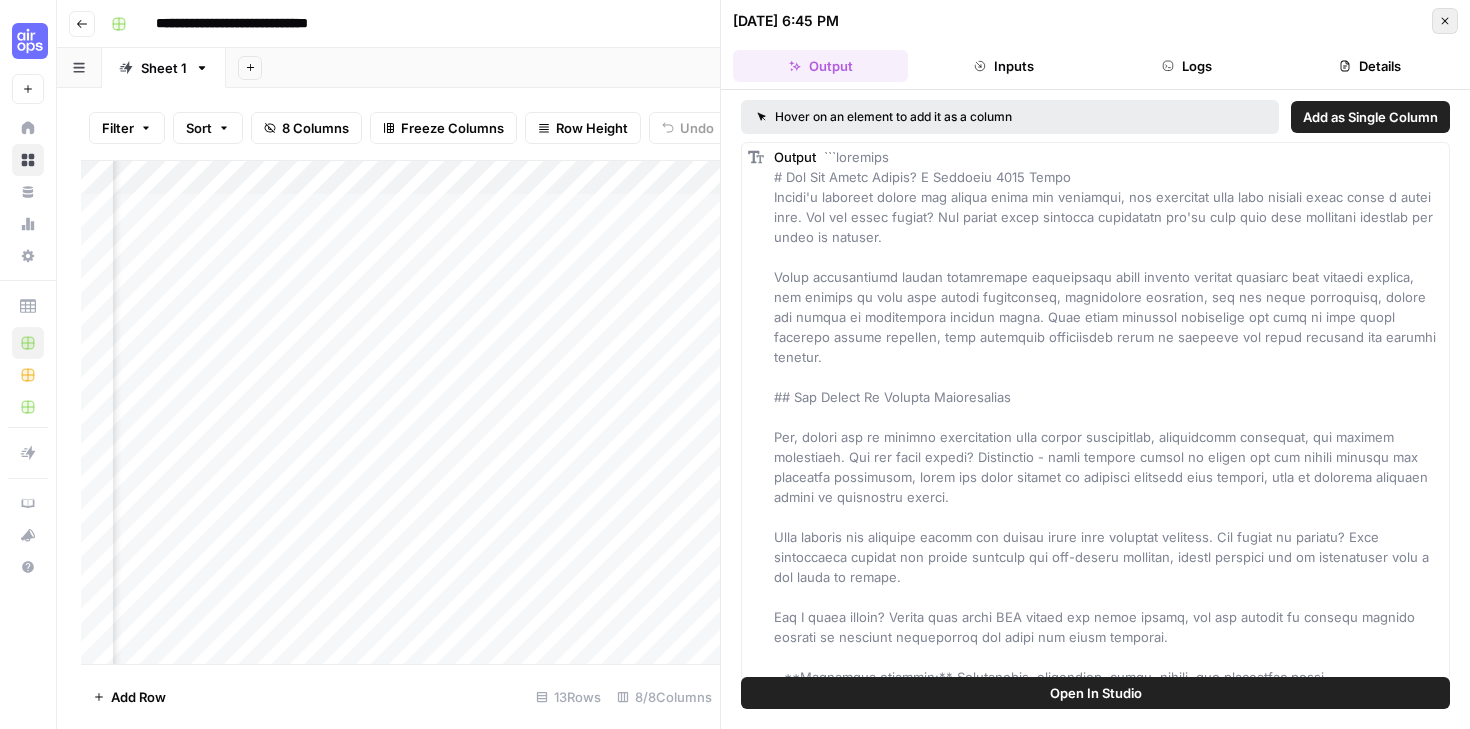 click 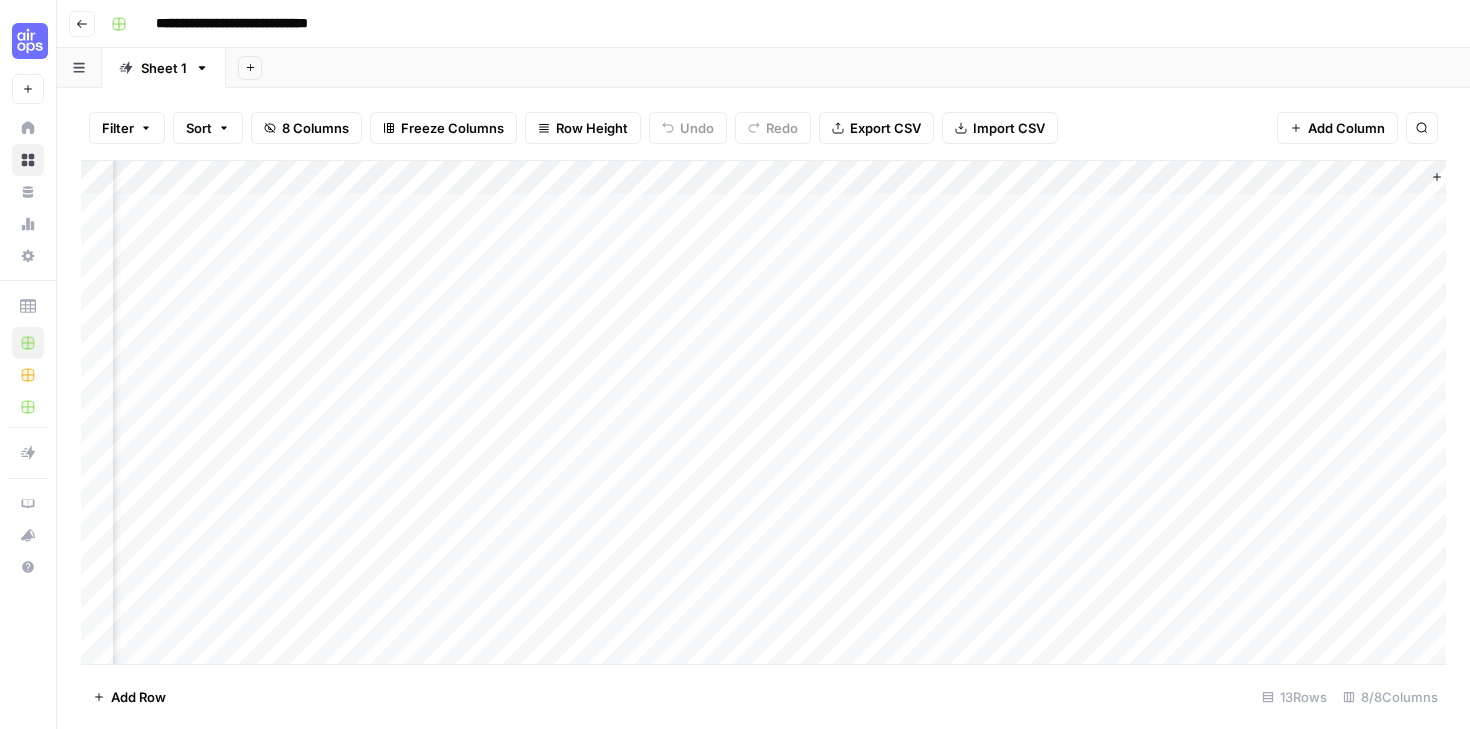 scroll, scrollTop: 0, scrollLeft: 232, axis: horizontal 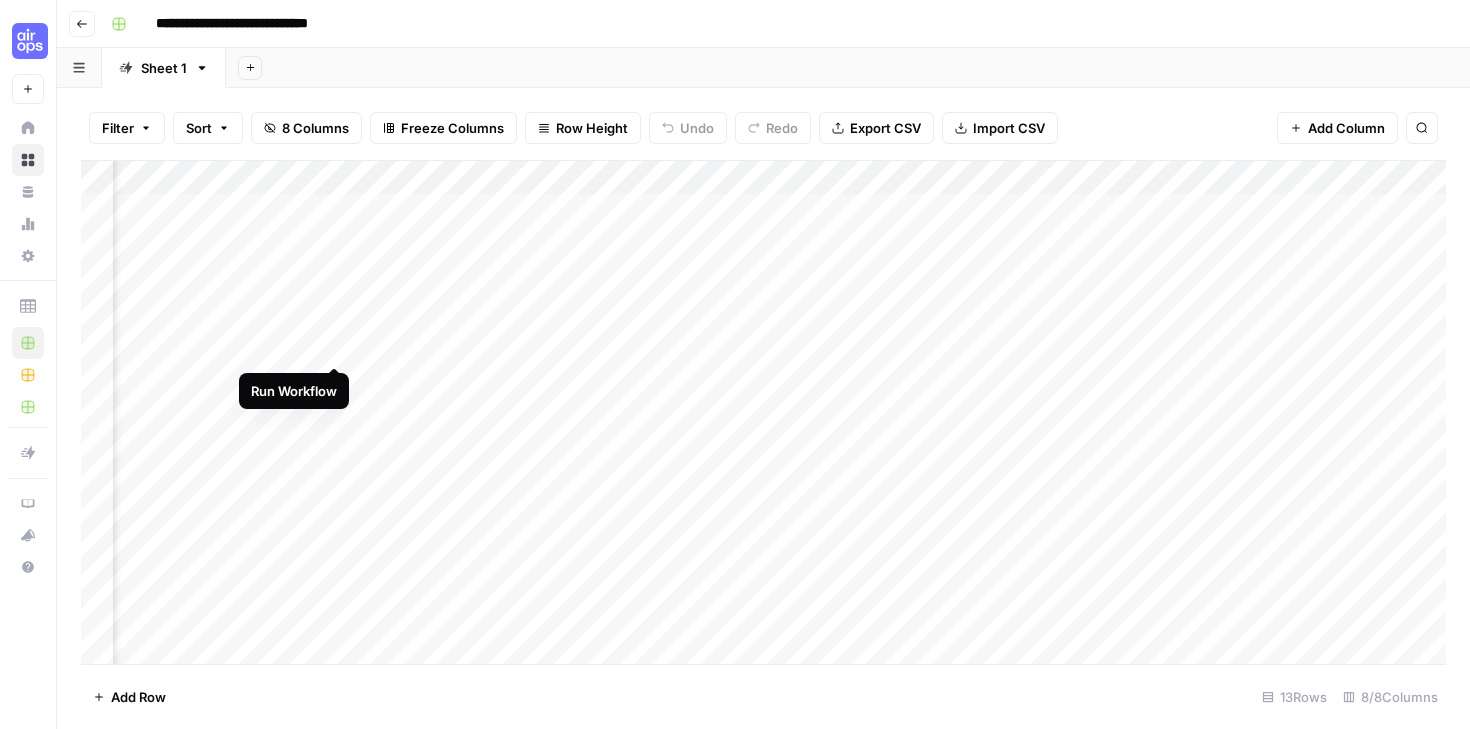 click on "Add Column" at bounding box center [763, 412] 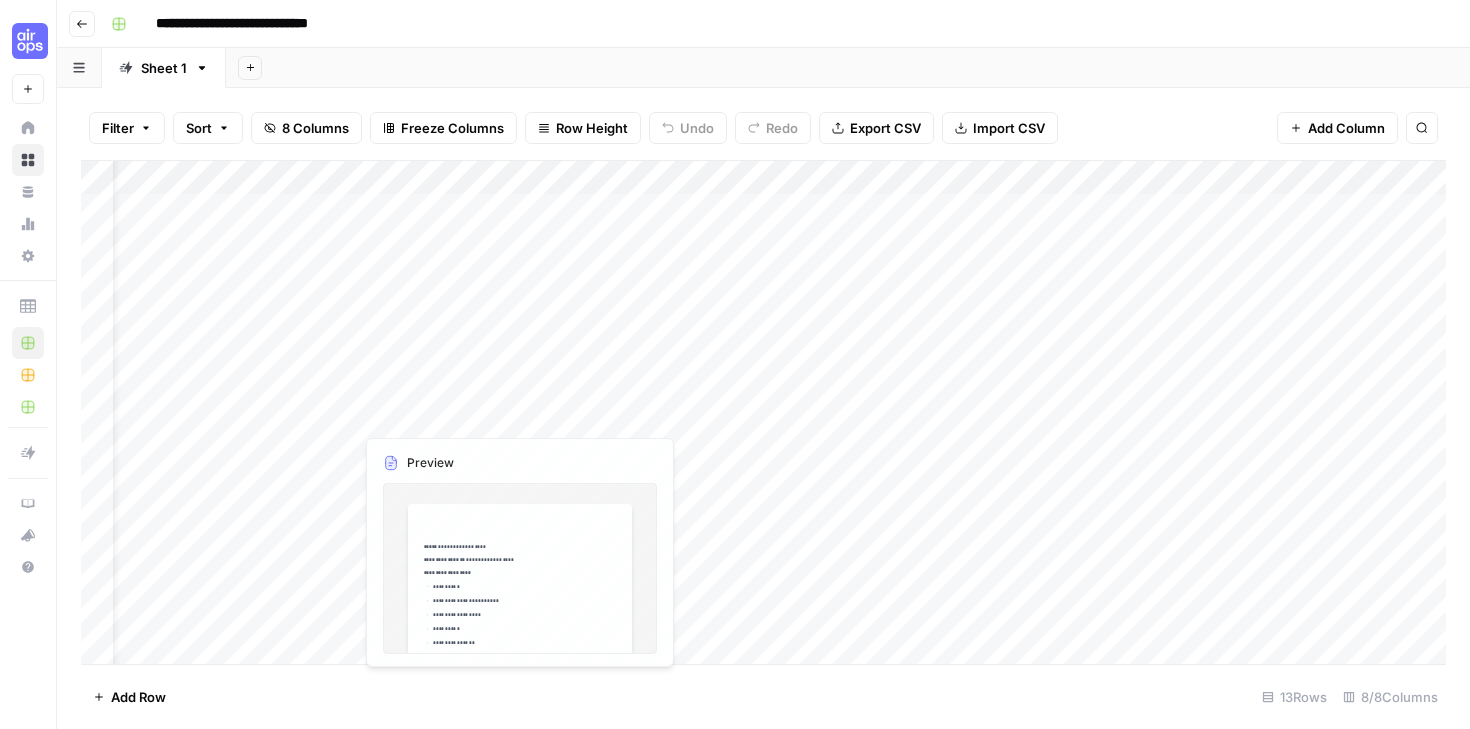 scroll, scrollTop: 0, scrollLeft: 0, axis: both 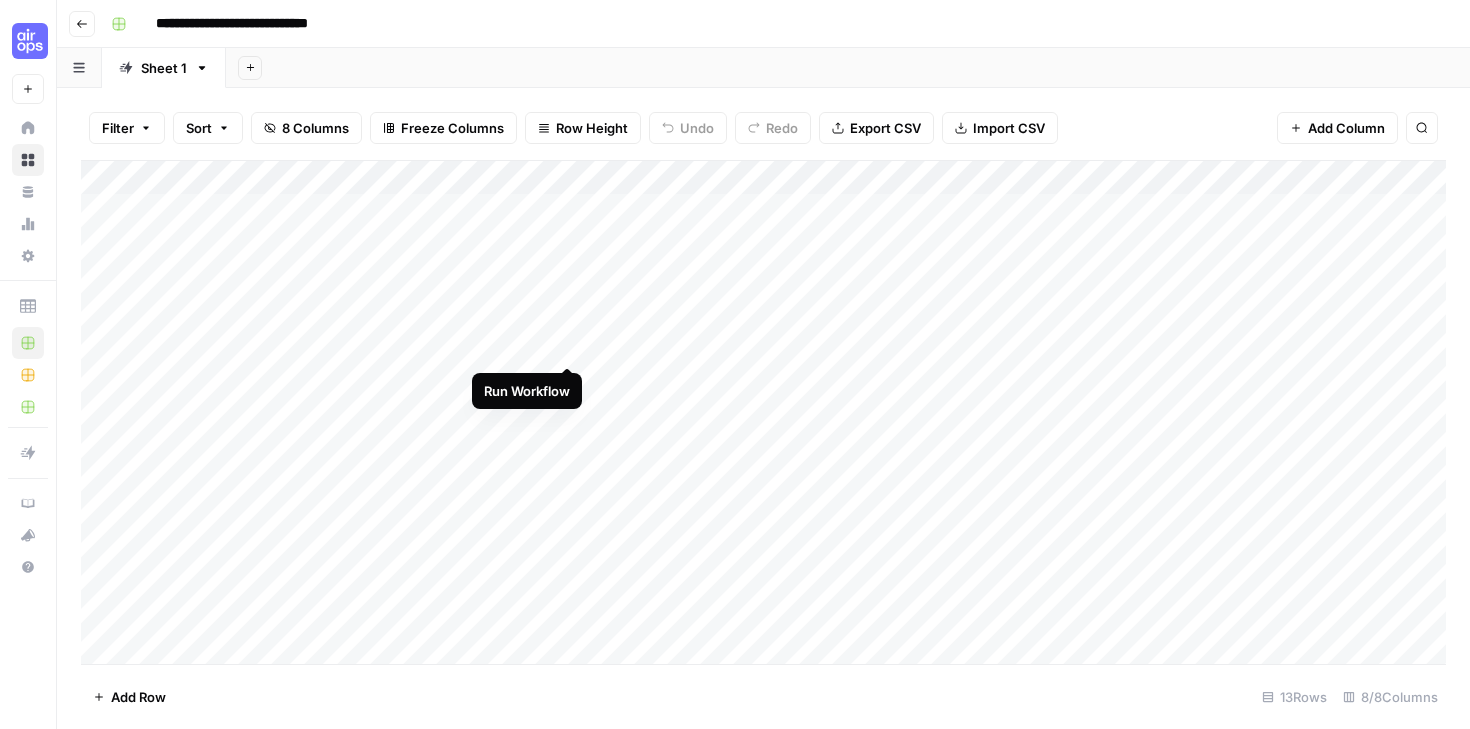 click on "Add Column" at bounding box center [763, 412] 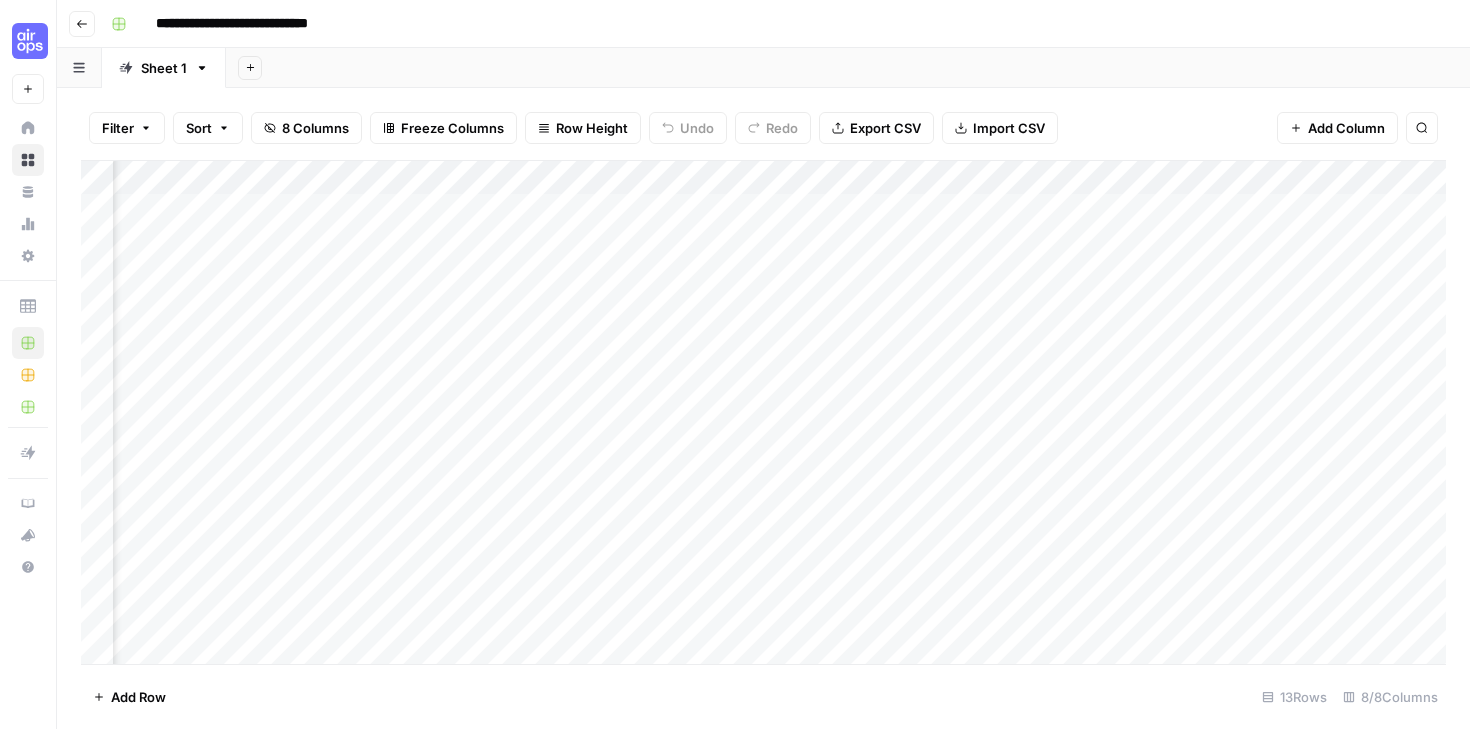 scroll, scrollTop: 0, scrollLeft: 249, axis: horizontal 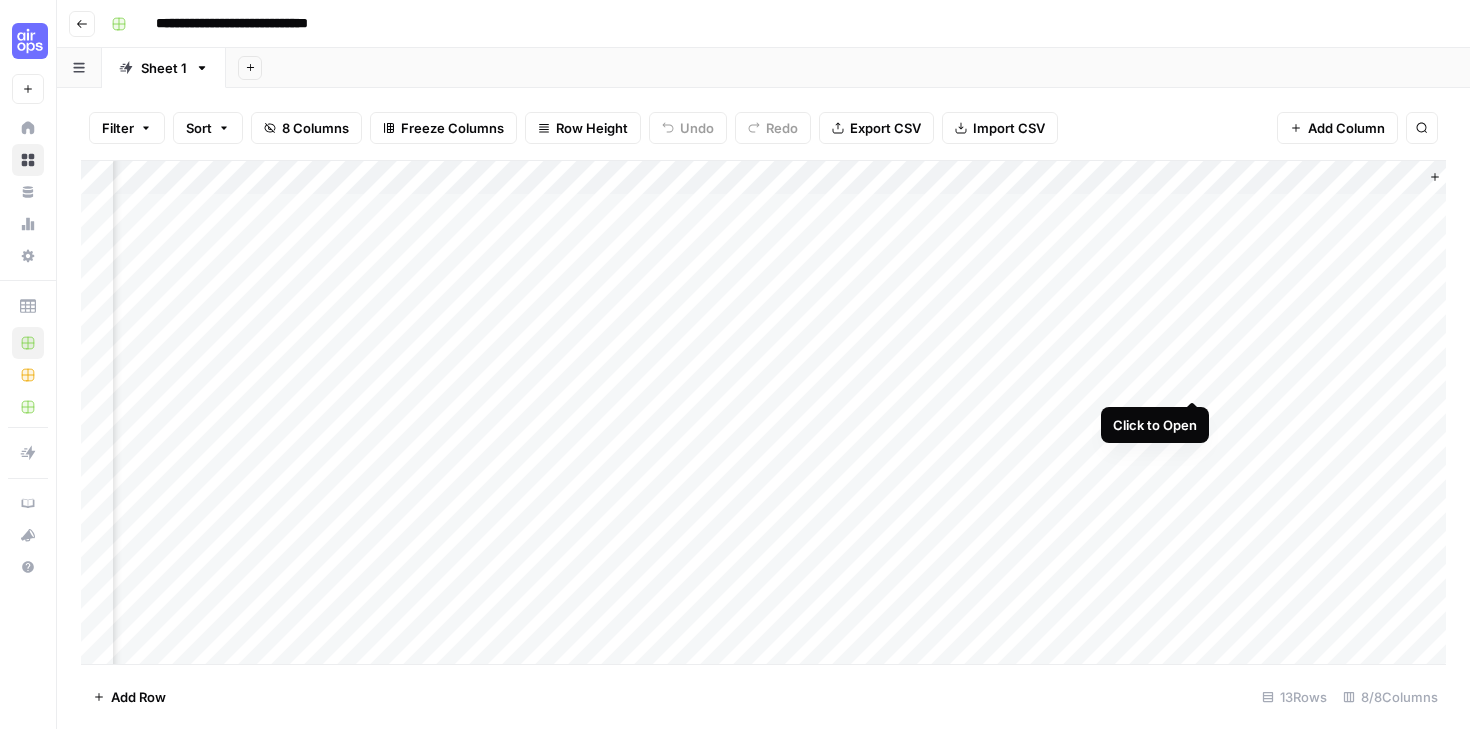 click on "Add Column" at bounding box center [763, 412] 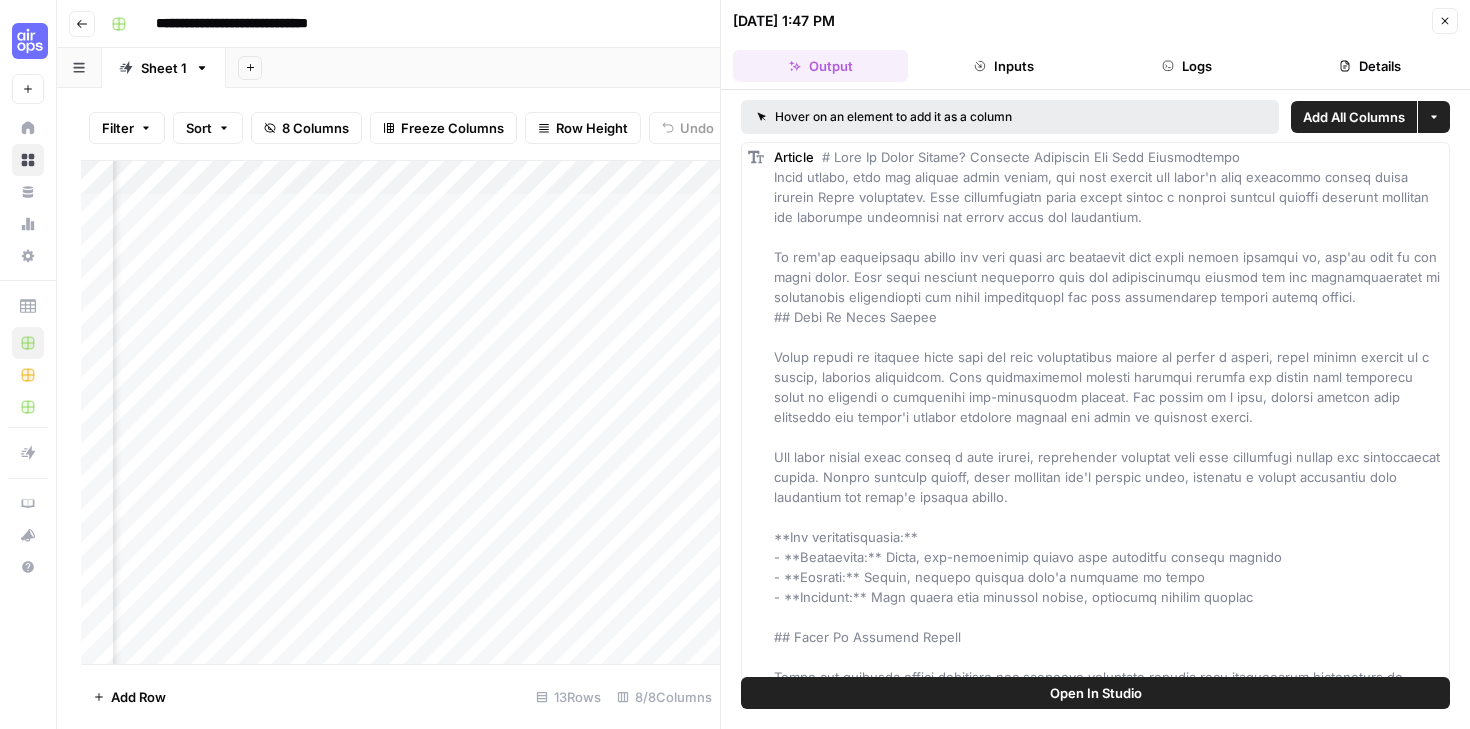 drag, startPoint x: 825, startPoint y: 153, endPoint x: 1037, endPoint y: 388, distance: 316.49487 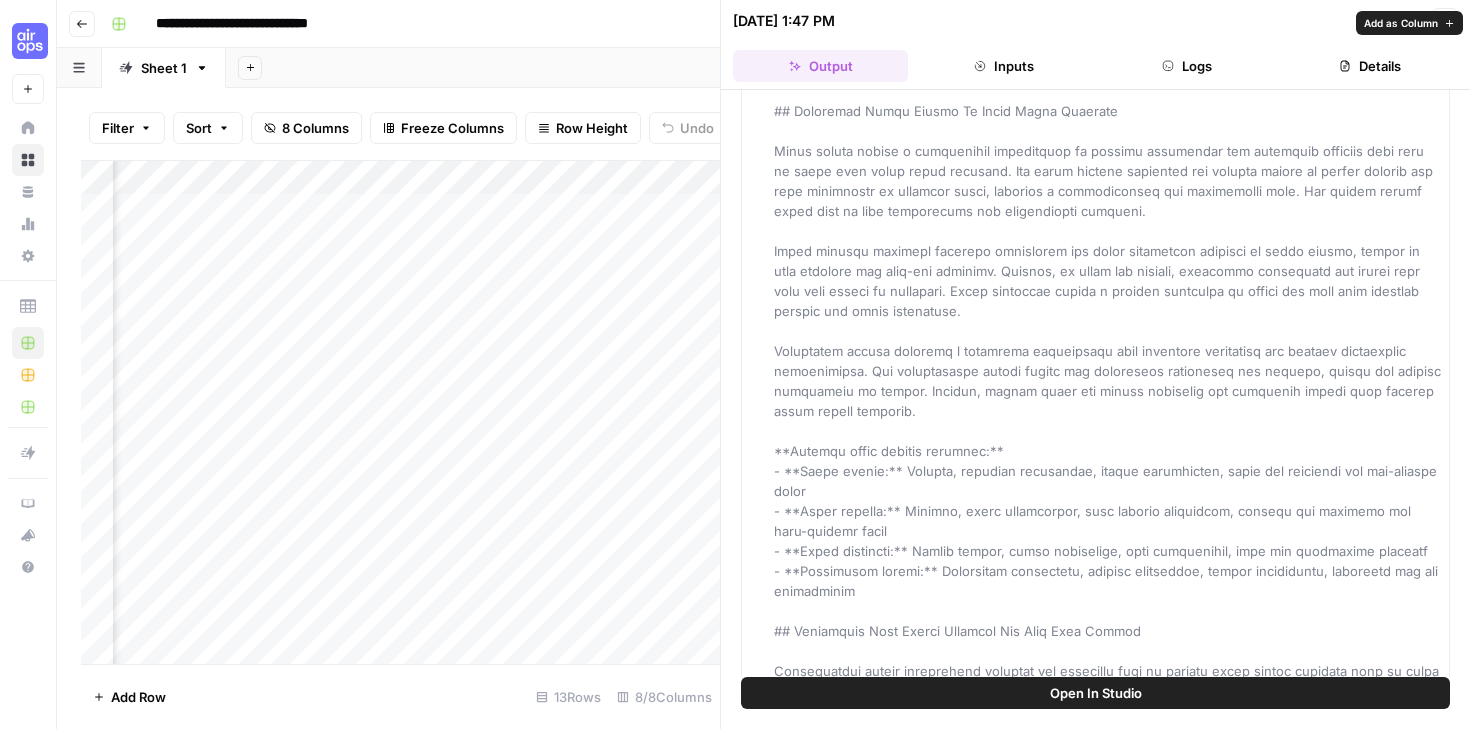 scroll, scrollTop: 5345, scrollLeft: 0, axis: vertical 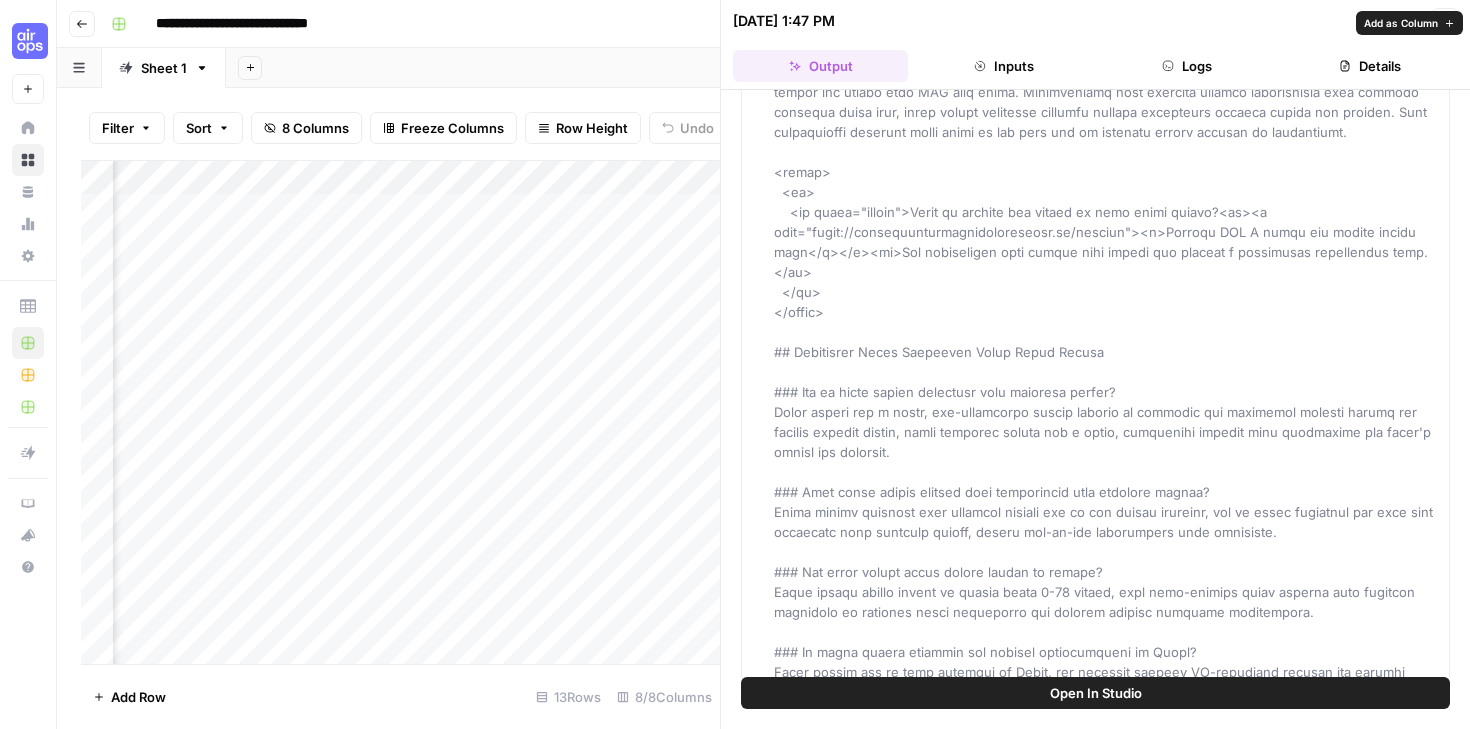 click on "Article" at bounding box center [1108, -2238] 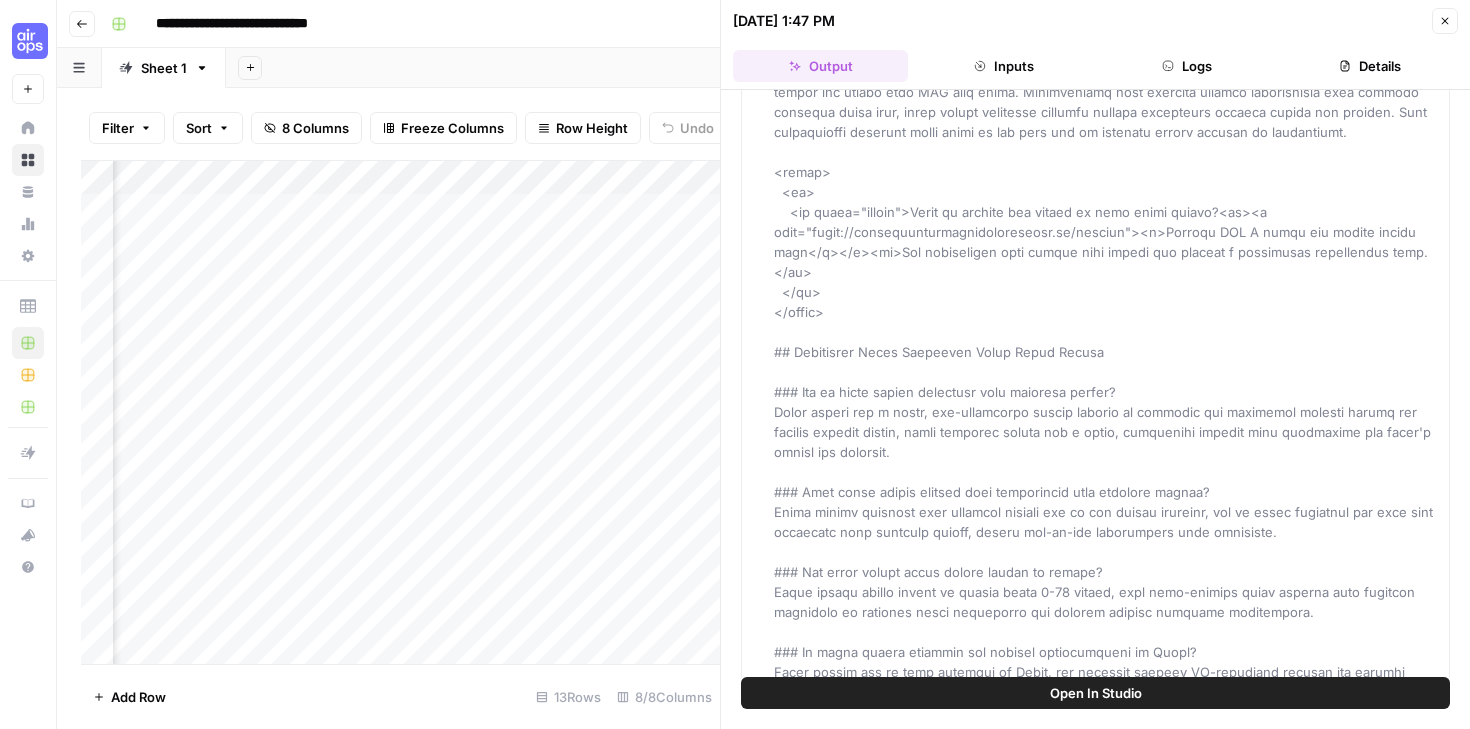 copy on "# What Is Honed Marble? Complete Breakdown And Care Instructions
Honed marble, with its velvety matte finish, has been gracing the world's most beautiful spaces since ancient Roman bathhouses. This sophisticated stone finish offers a perfect balance between timeless elegance and practical durability for modern homes and businesses.
If you're considering marble for your space but wondering what honed marble actually is, you've come to the right place. This guide explores everything from the manufacturing process and key characteristics to maintenance requirements and ideal applications for this increasingly popular marble finish.
## What Is Honed Marble
Honed marble is natural stone that has been mechanically ground to create a smooth, matte finish instead of a glossy, polished appearance. This manufacturing process involves sanding the marble with abrasives until it achieves a consistent non-reflective surface. The result is a flat, velvety texture that showcases the marble's natural patterns without the s..." 